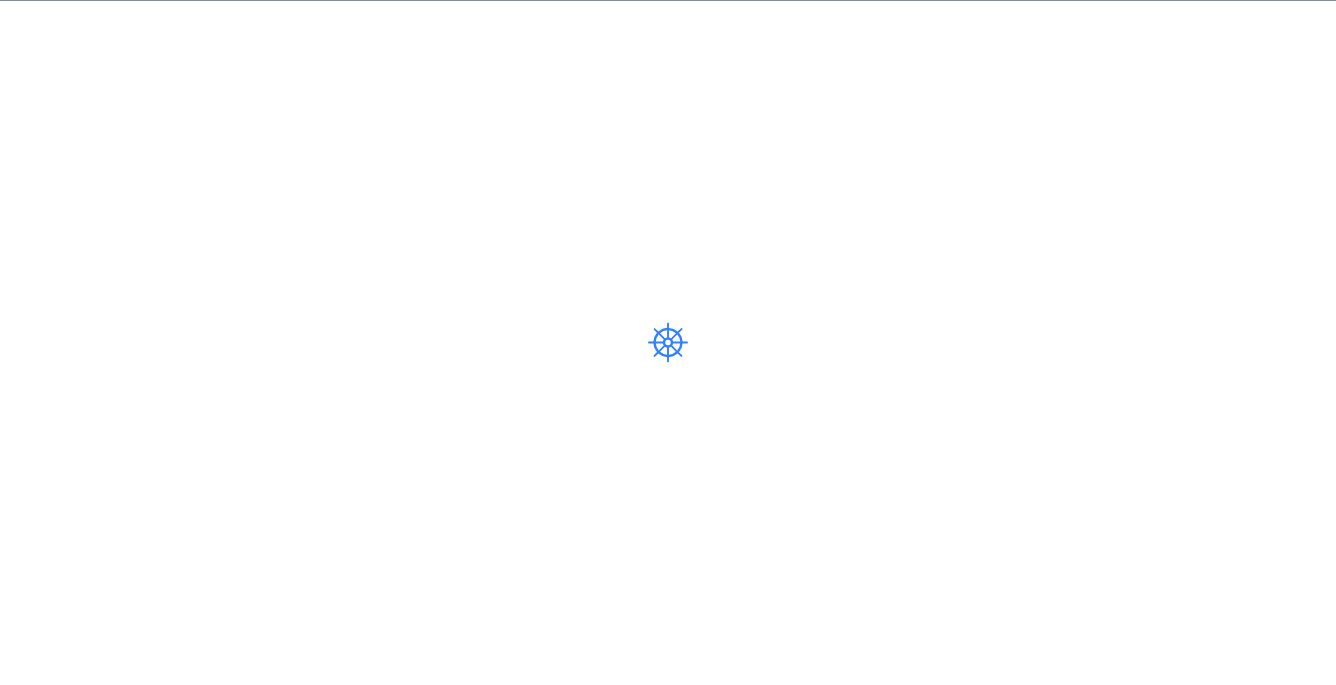 scroll, scrollTop: 0, scrollLeft: 0, axis: both 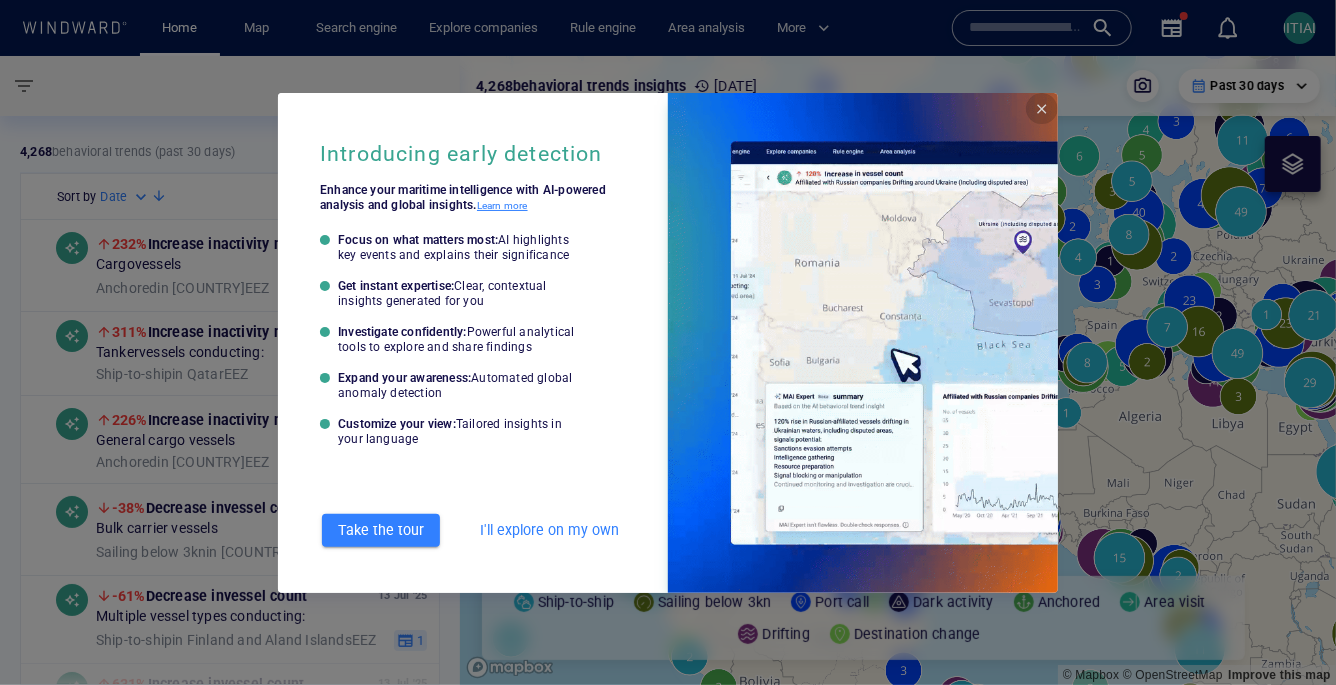 click at bounding box center (1042, 109) 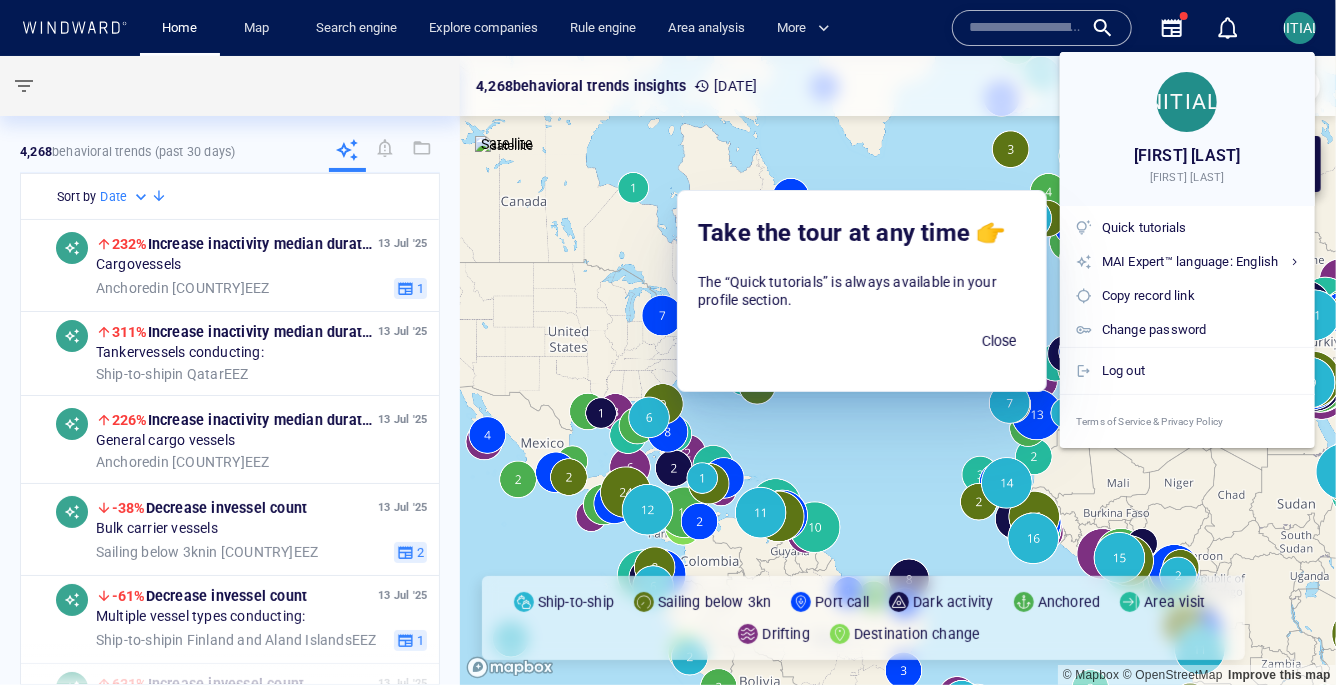 click at bounding box center (668, 342) 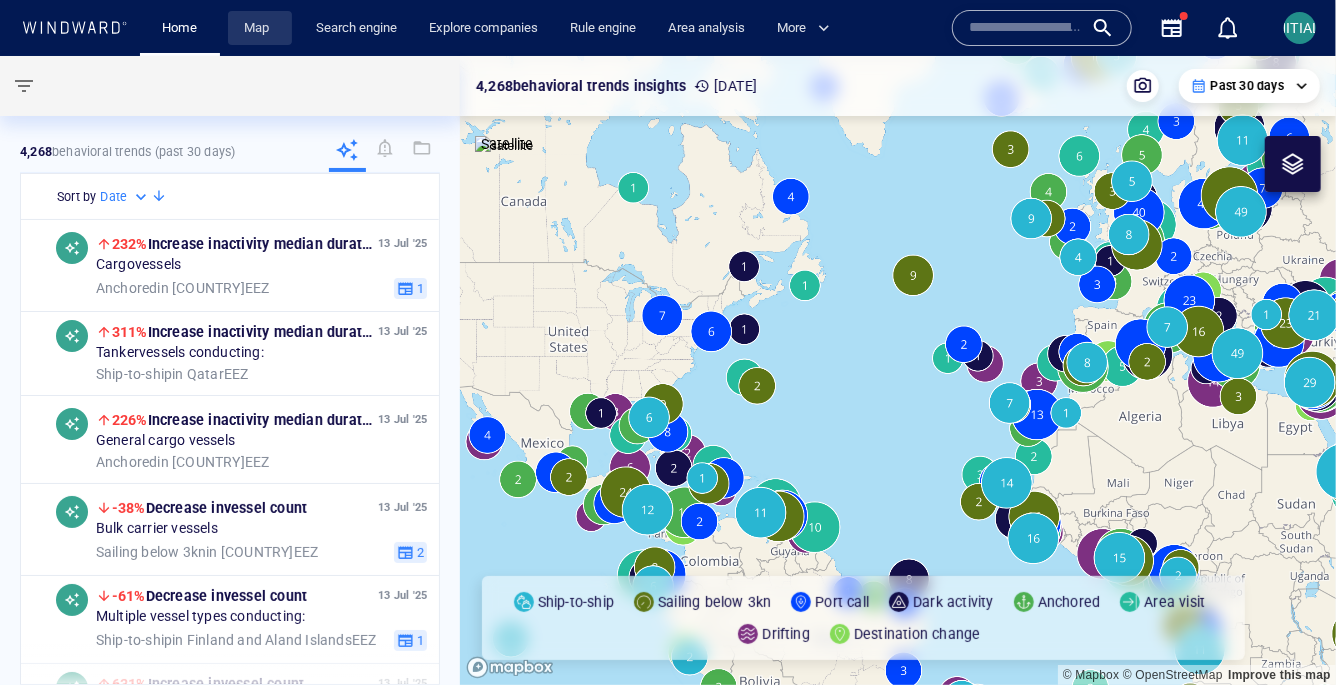 click on "Map" at bounding box center (260, 28) 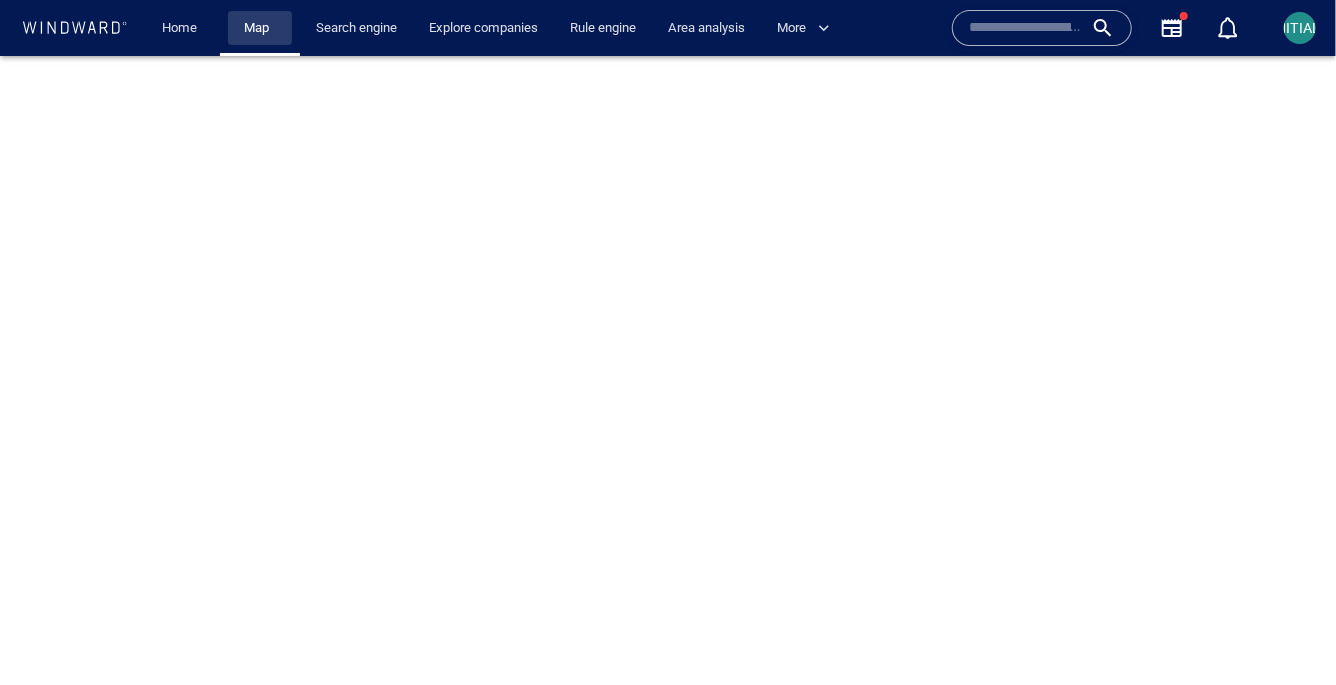scroll, scrollTop: 0, scrollLeft: 0, axis: both 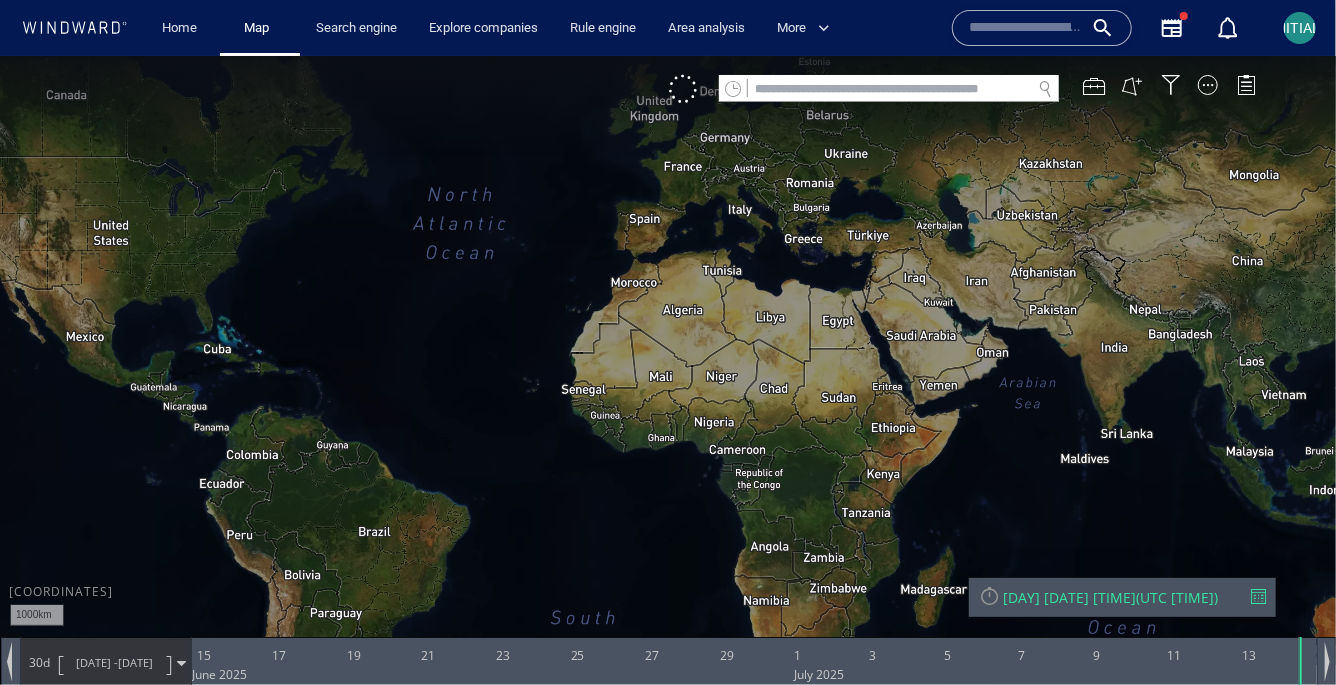 drag, startPoint x: 1068, startPoint y: 422, endPoint x: 608, endPoint y: 385, distance: 461.48566 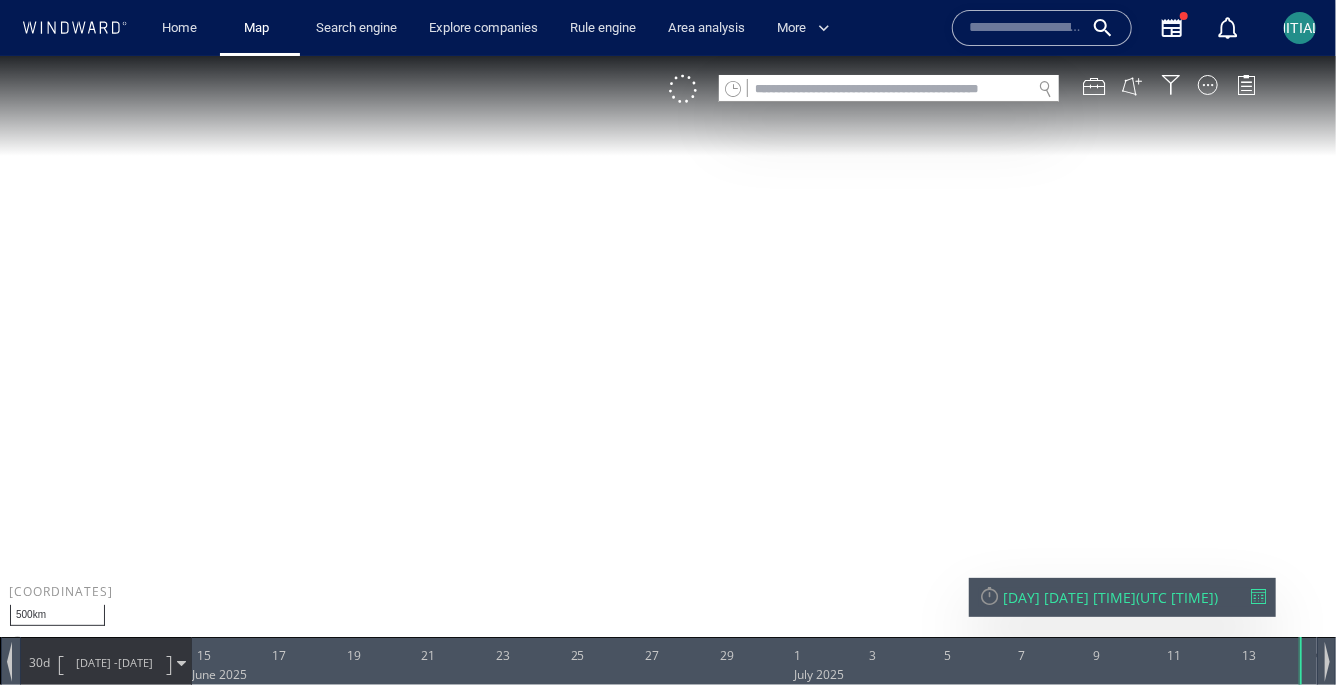 drag, startPoint x: 779, startPoint y: 334, endPoint x: 778, endPoint y: 386, distance: 52.009613 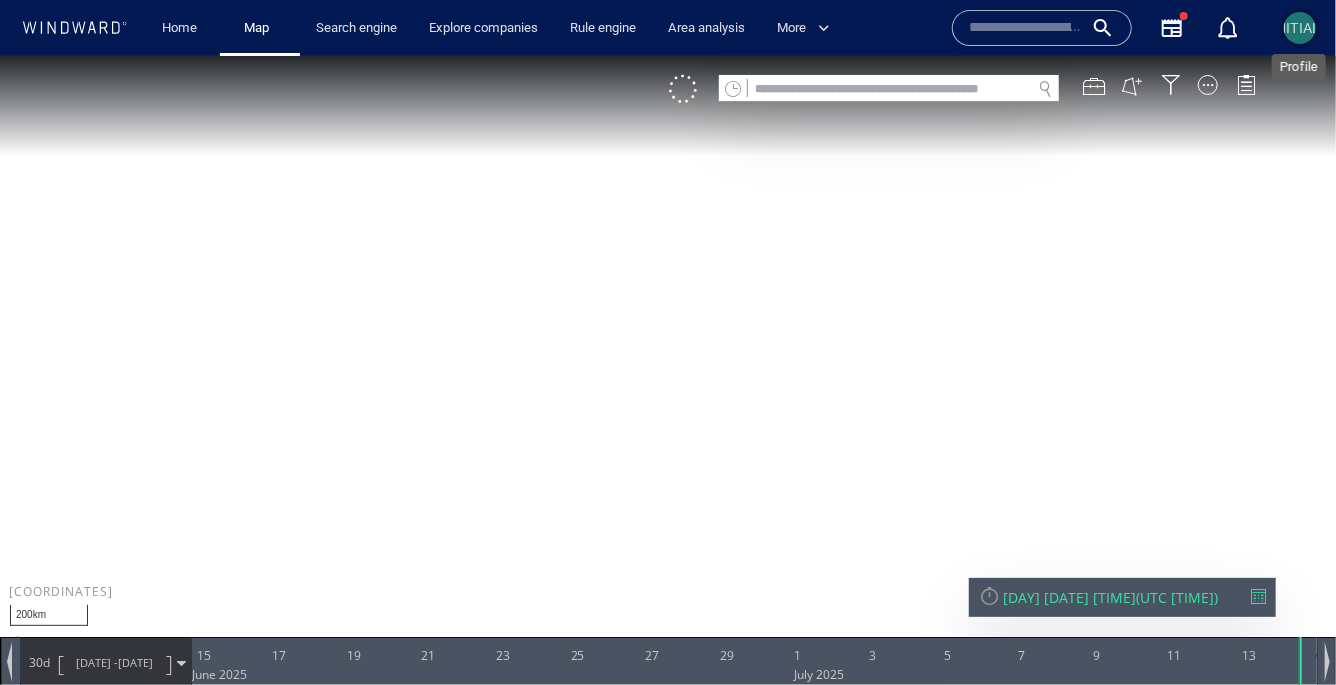 click on "[INITIALS]" at bounding box center (1300, 28) 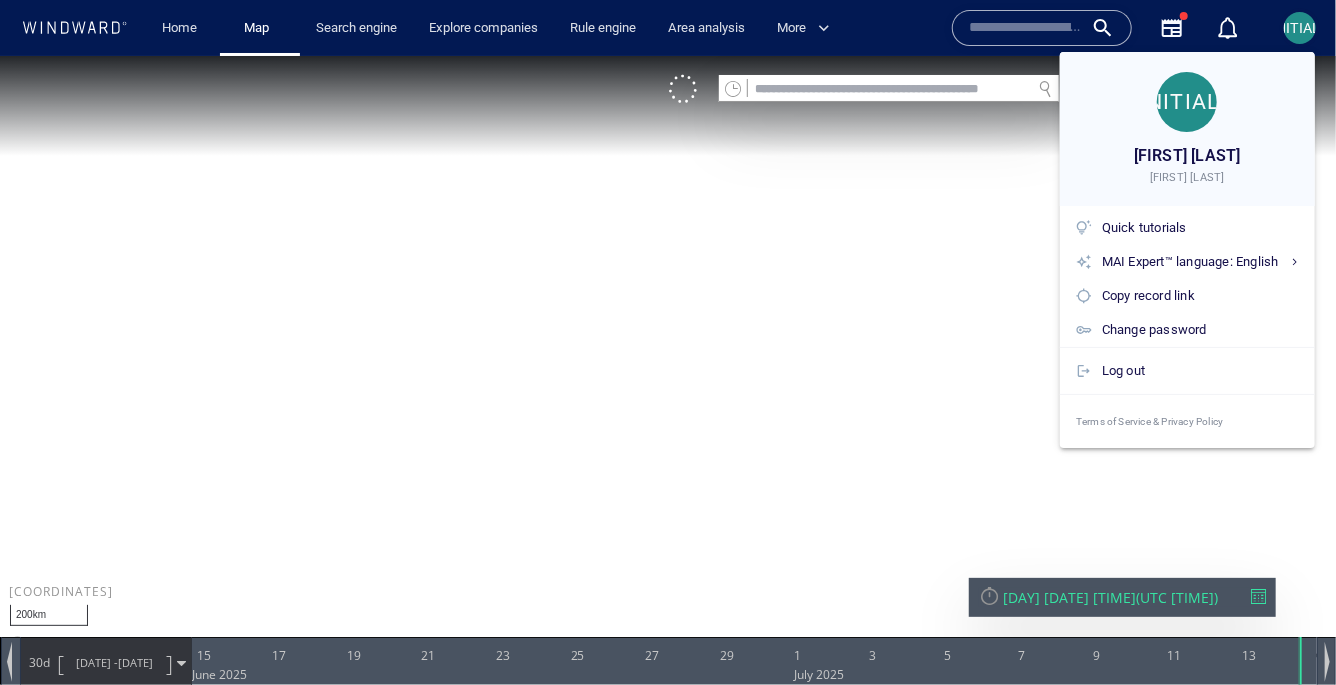click at bounding box center [668, 342] 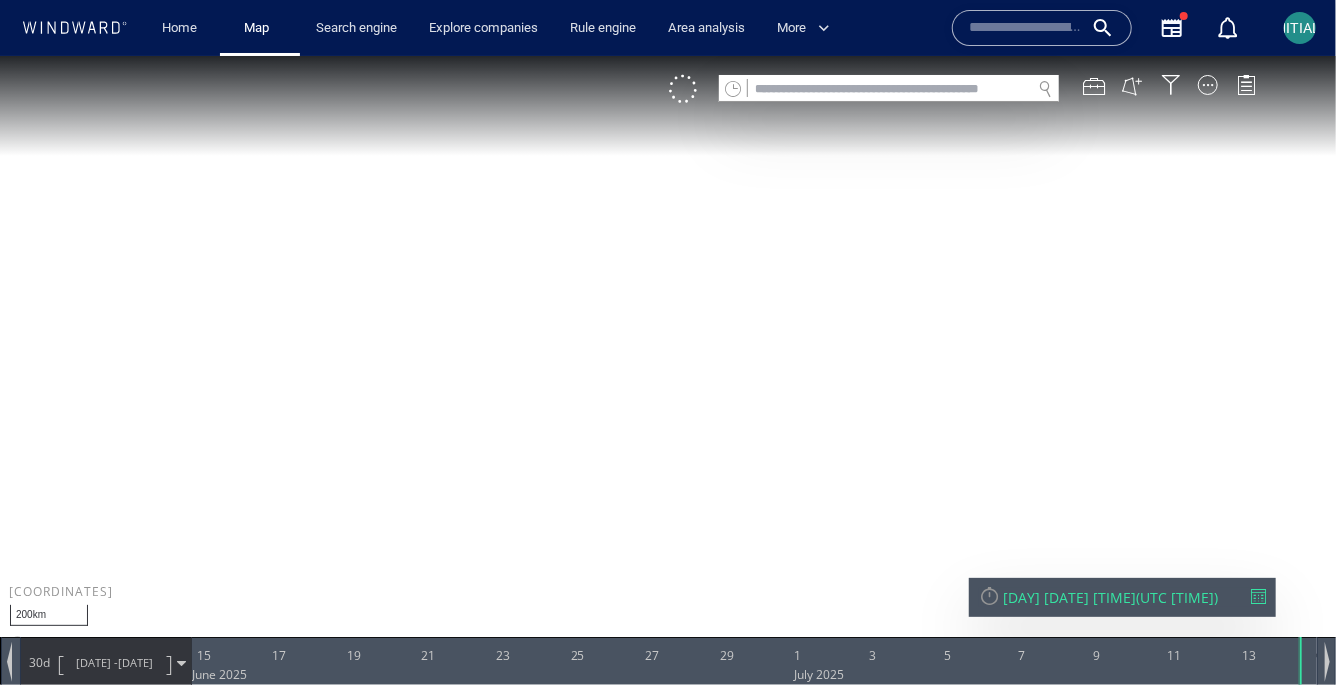 click on "VM" at bounding box center [972, 88] 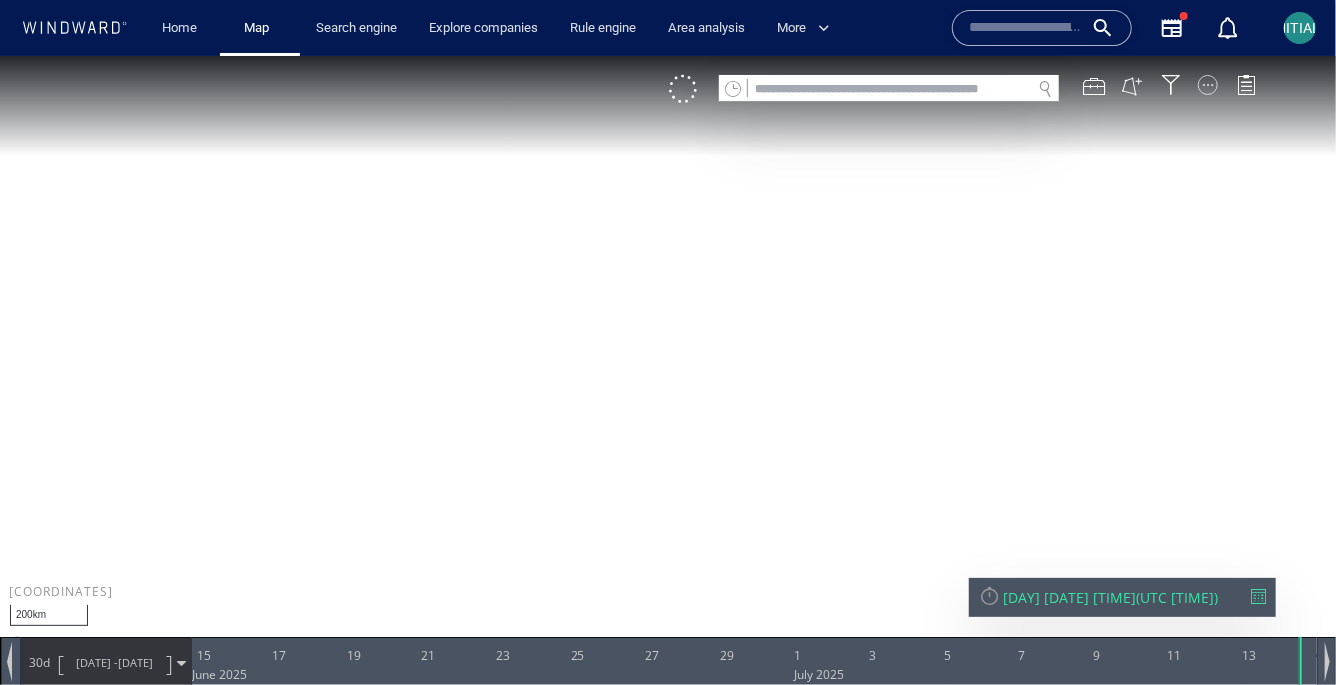 click at bounding box center (1208, 84) 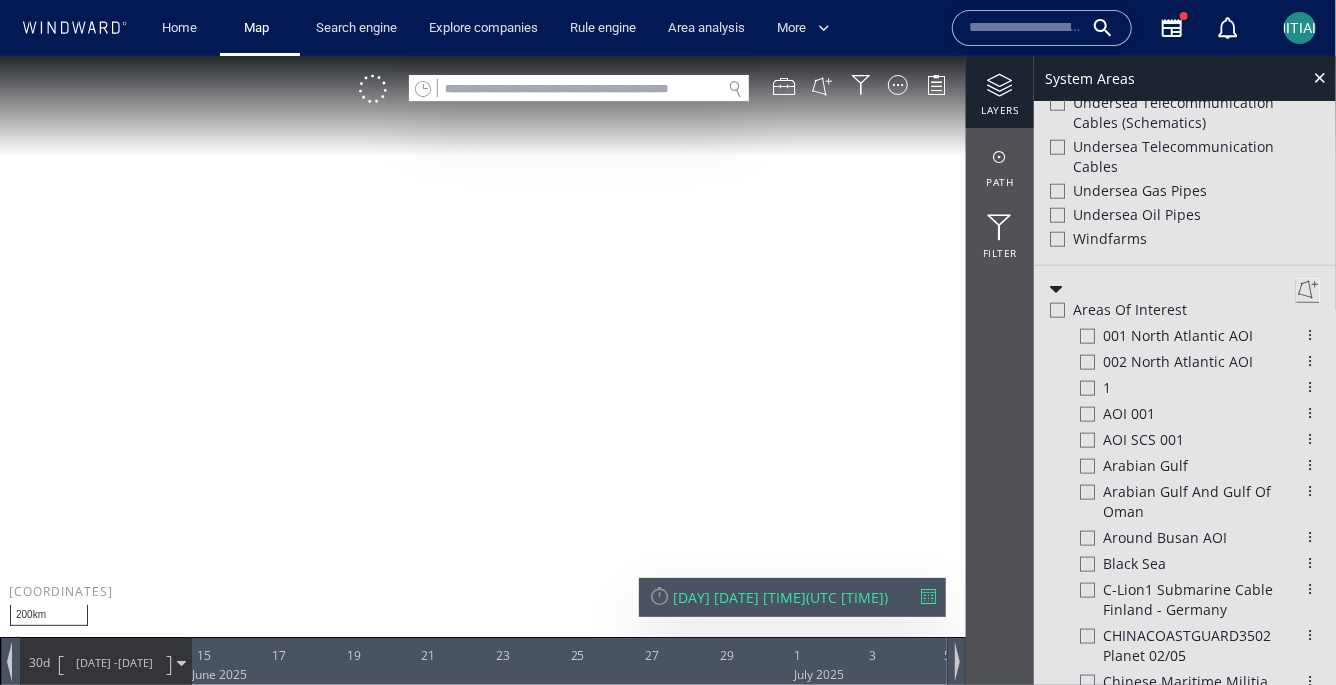 scroll, scrollTop: 984, scrollLeft: 0, axis: vertical 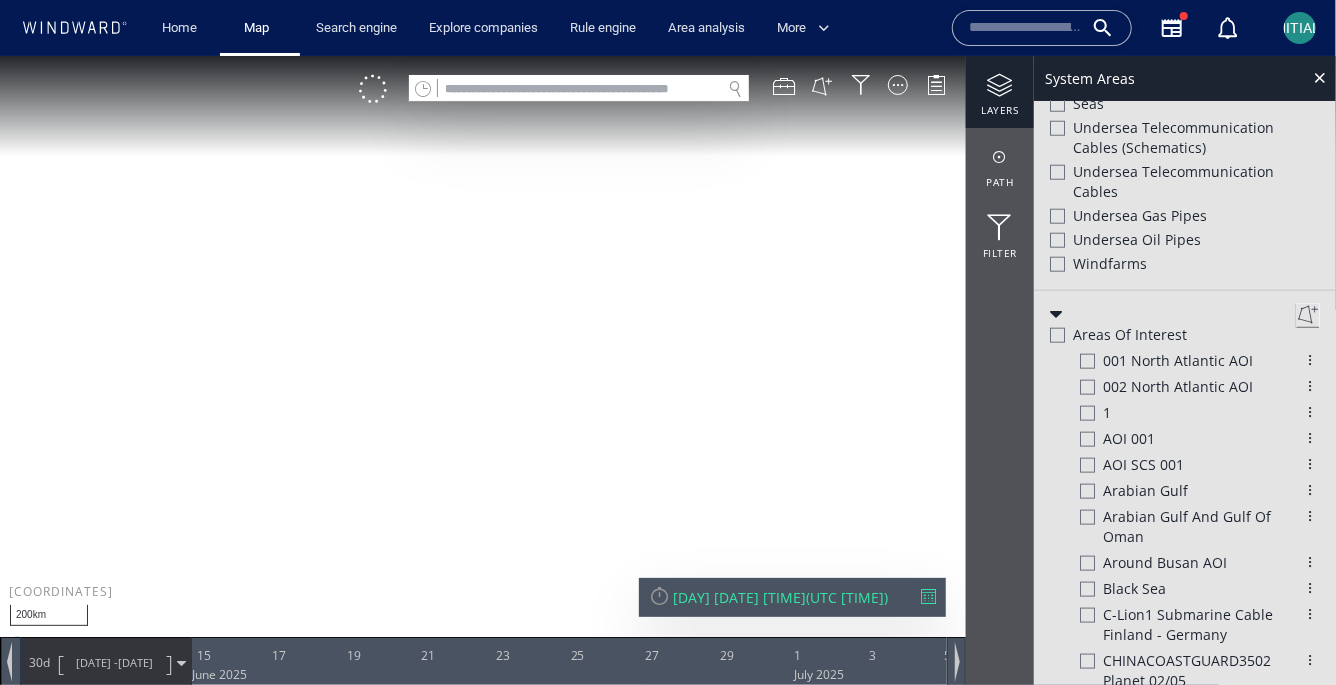 click 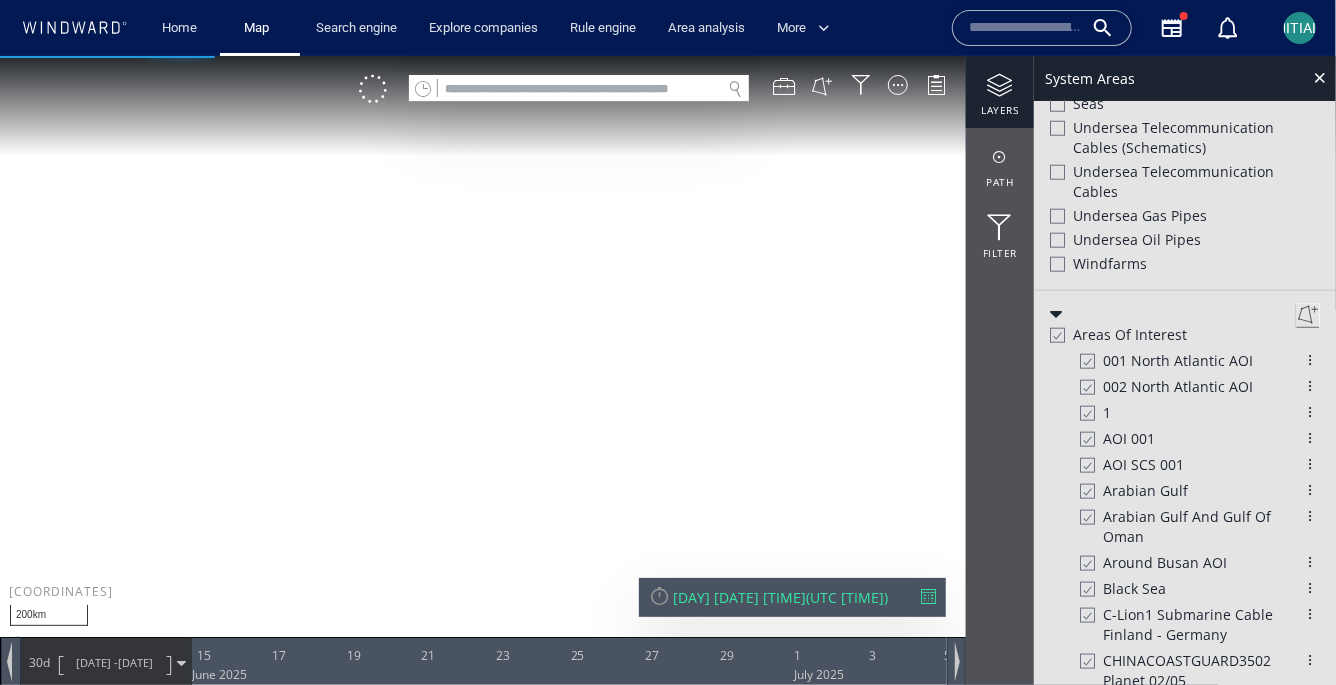 drag, startPoint x: 857, startPoint y: 404, endPoint x: 560, endPoint y: 406, distance: 297.00674 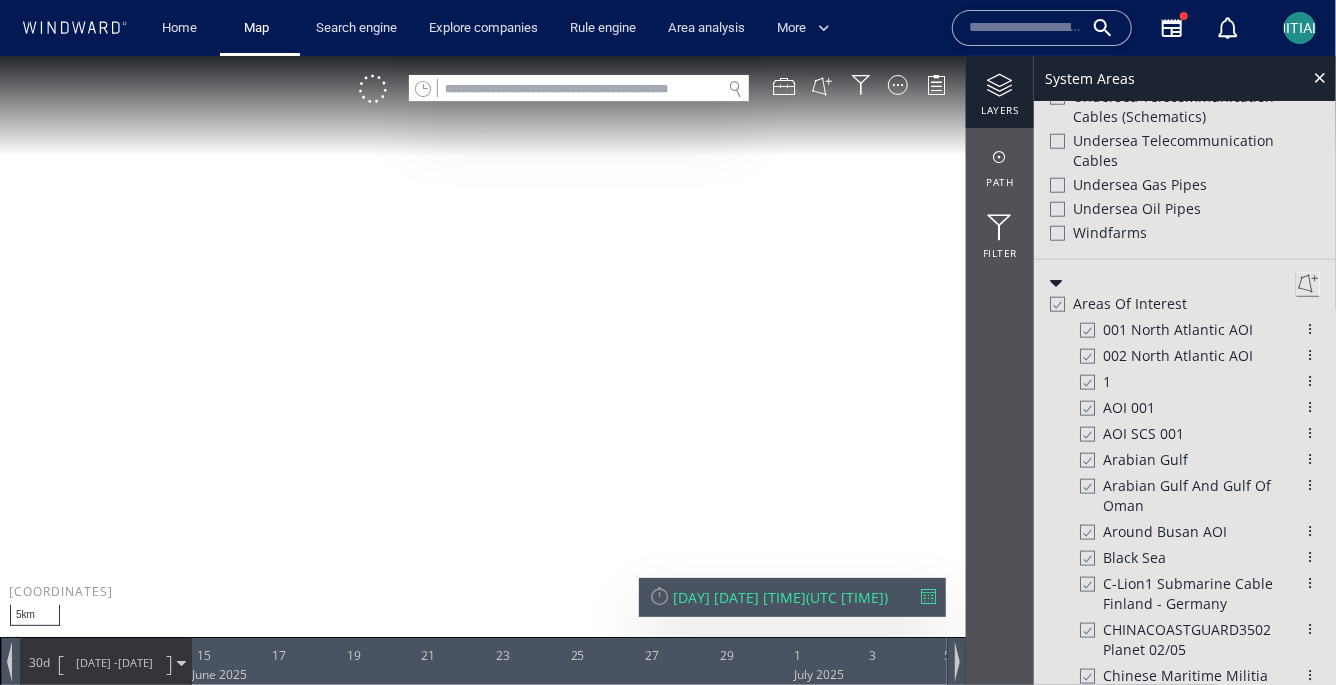 scroll, scrollTop: 953, scrollLeft: 0, axis: vertical 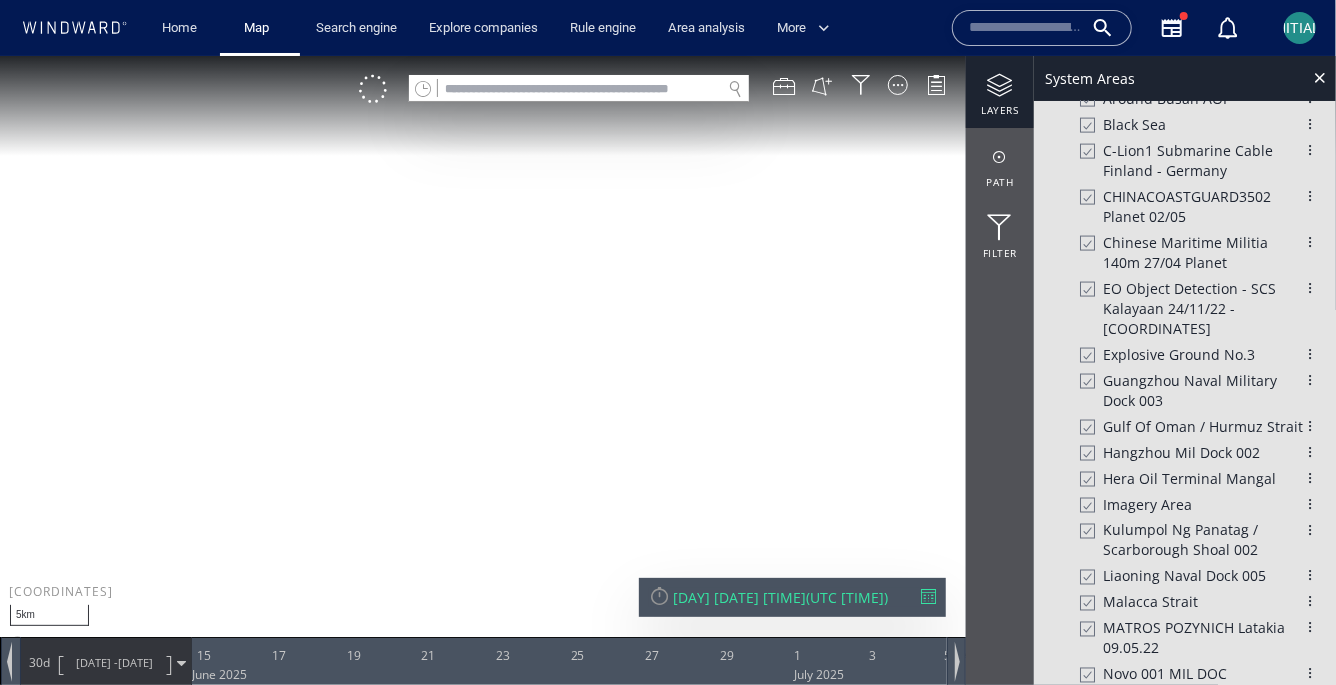 click 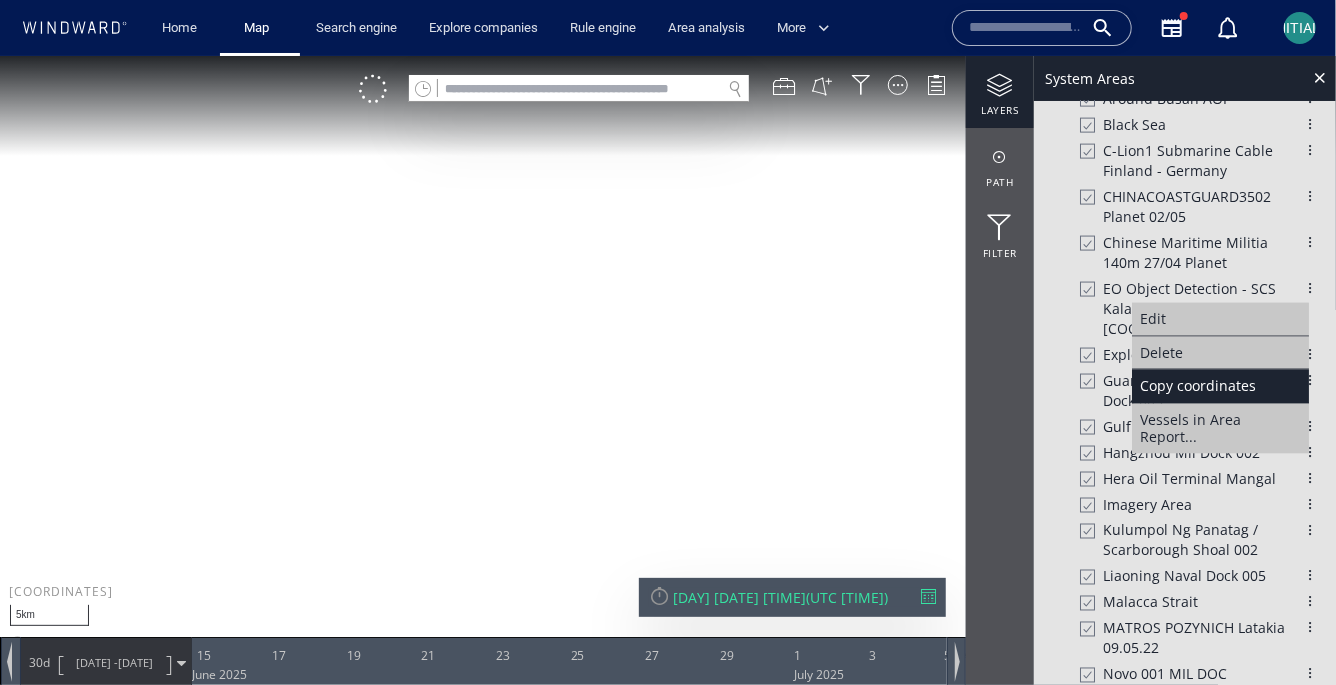 click on "Copy coordinates" 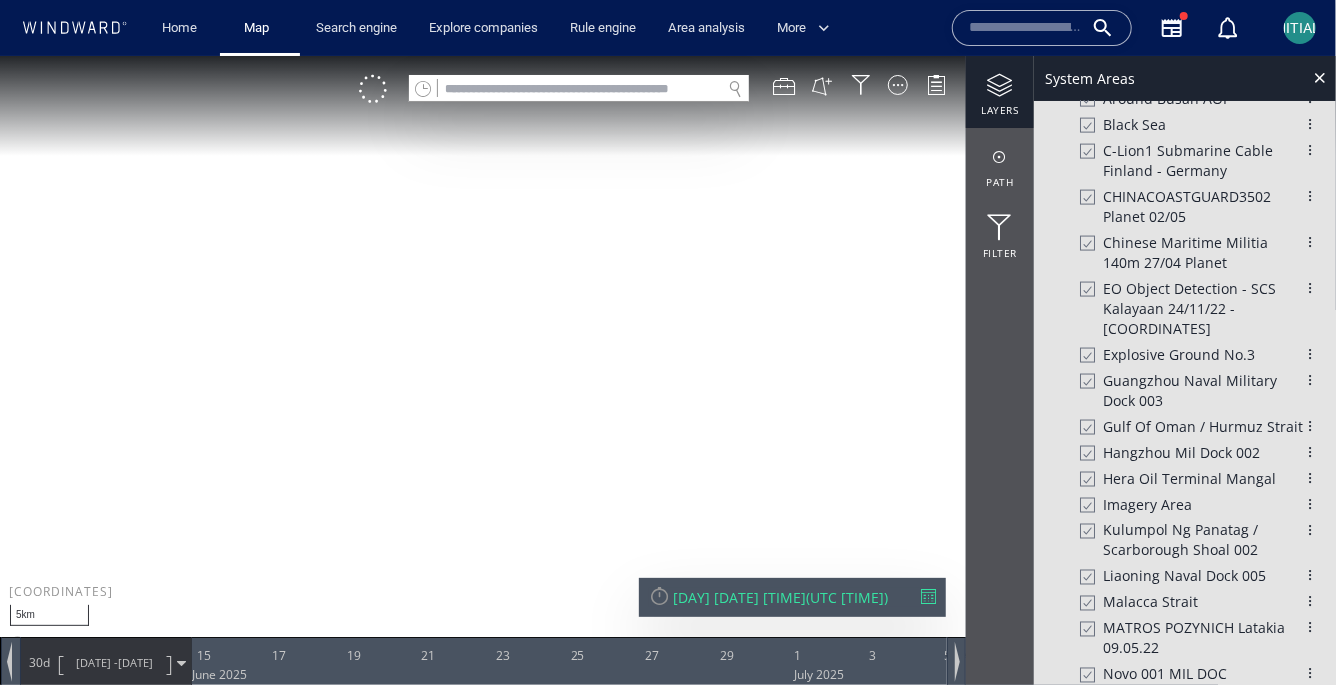 click on "EO Object Detection - SCS Kalayaan 24/11/22 - [COORDINATES]" 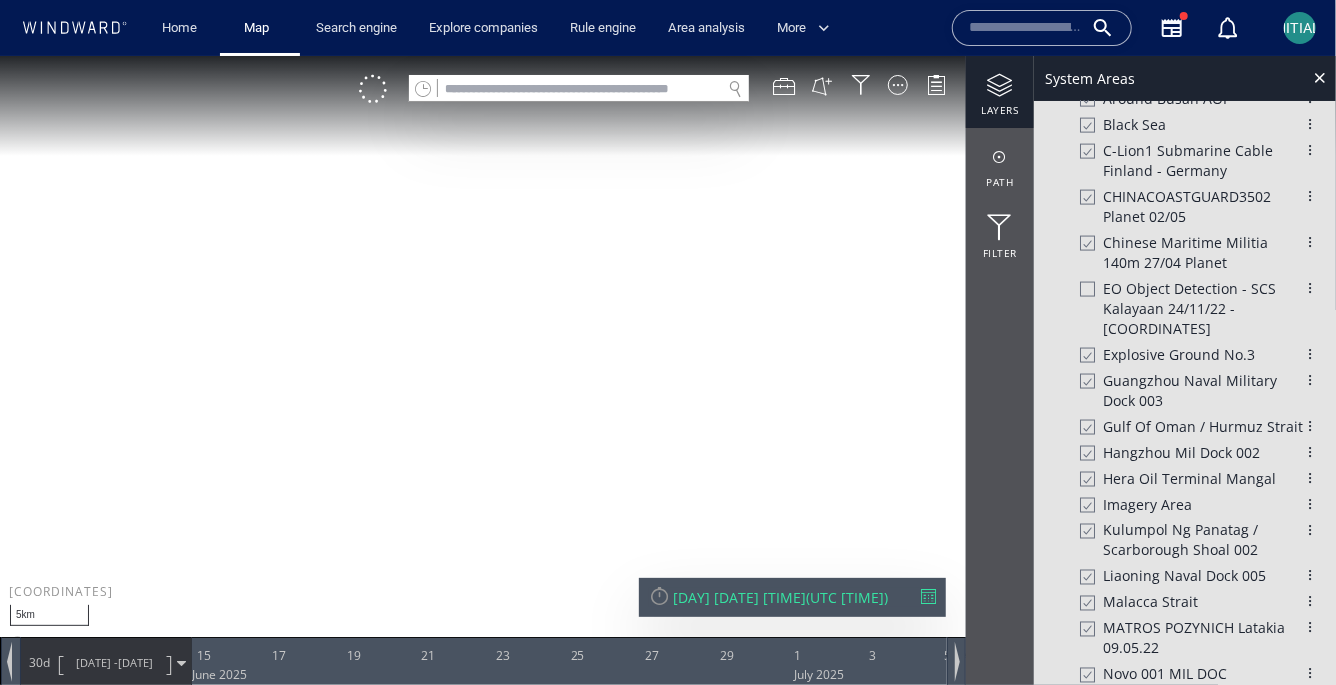 drag, startPoint x: 1100, startPoint y: 286, endPoint x: 1256, endPoint y: 326, distance: 161.04657 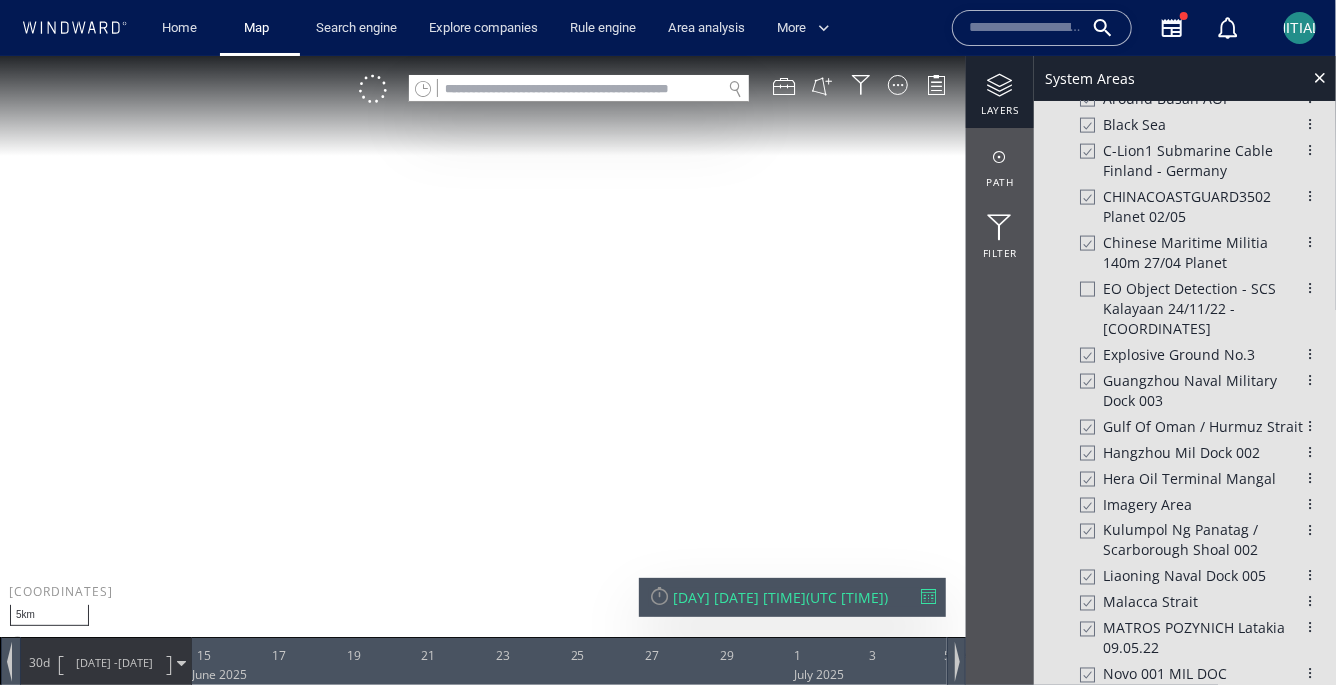 click on "EO Object Detection - SCS Kalayaan 24/11/22 - [COORDINATES]" 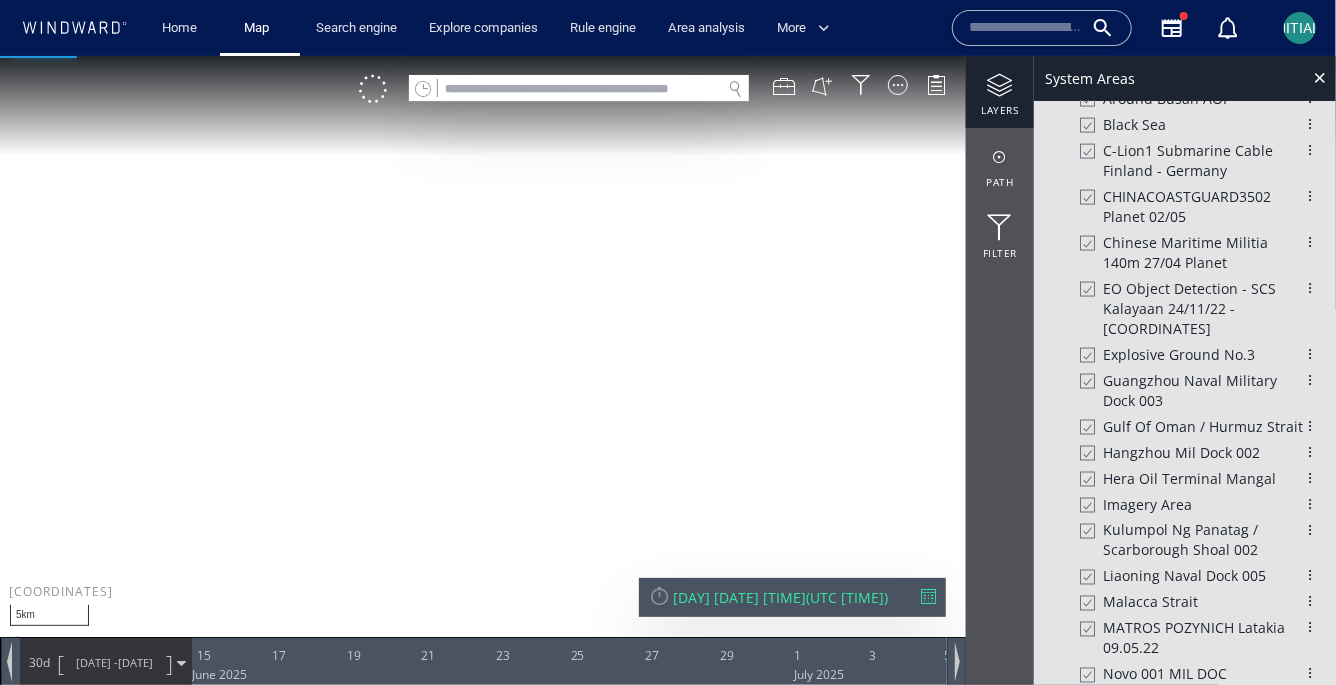copy on "EO Object Detection - SCS Kalayaan 24/11/22 - [COORDINATES]" 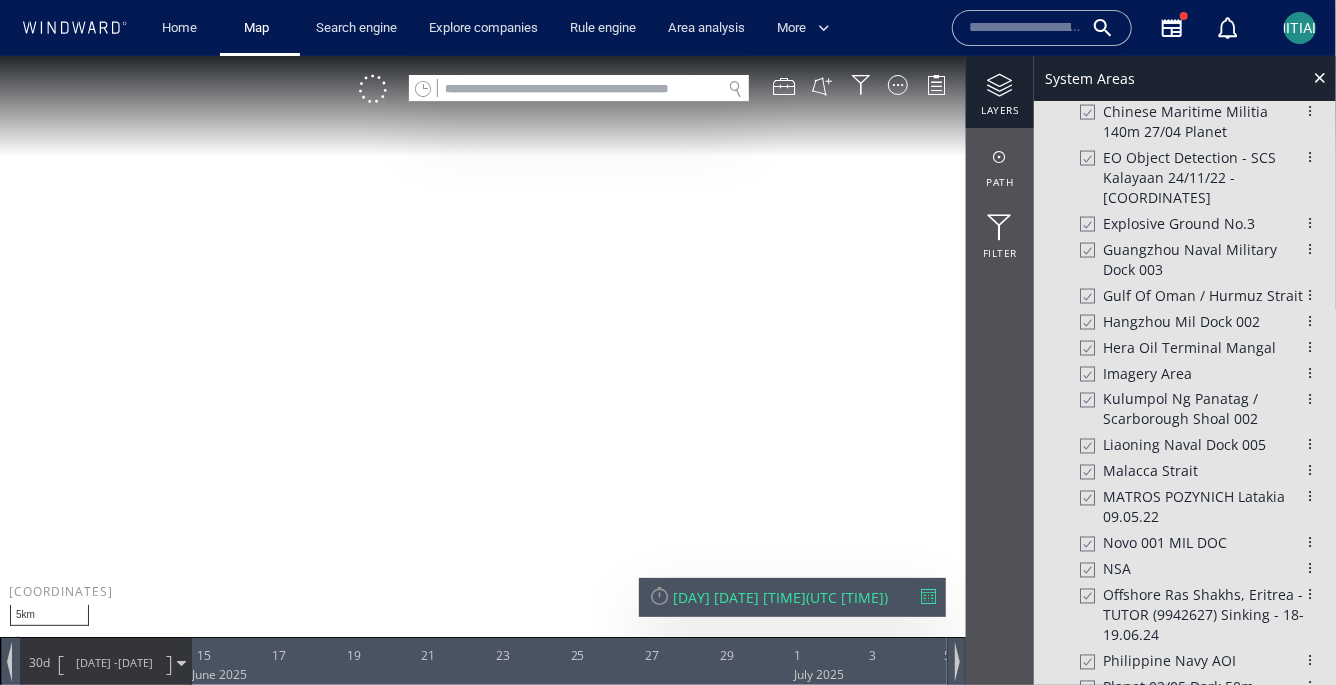 scroll, scrollTop: 1638, scrollLeft: 0, axis: vertical 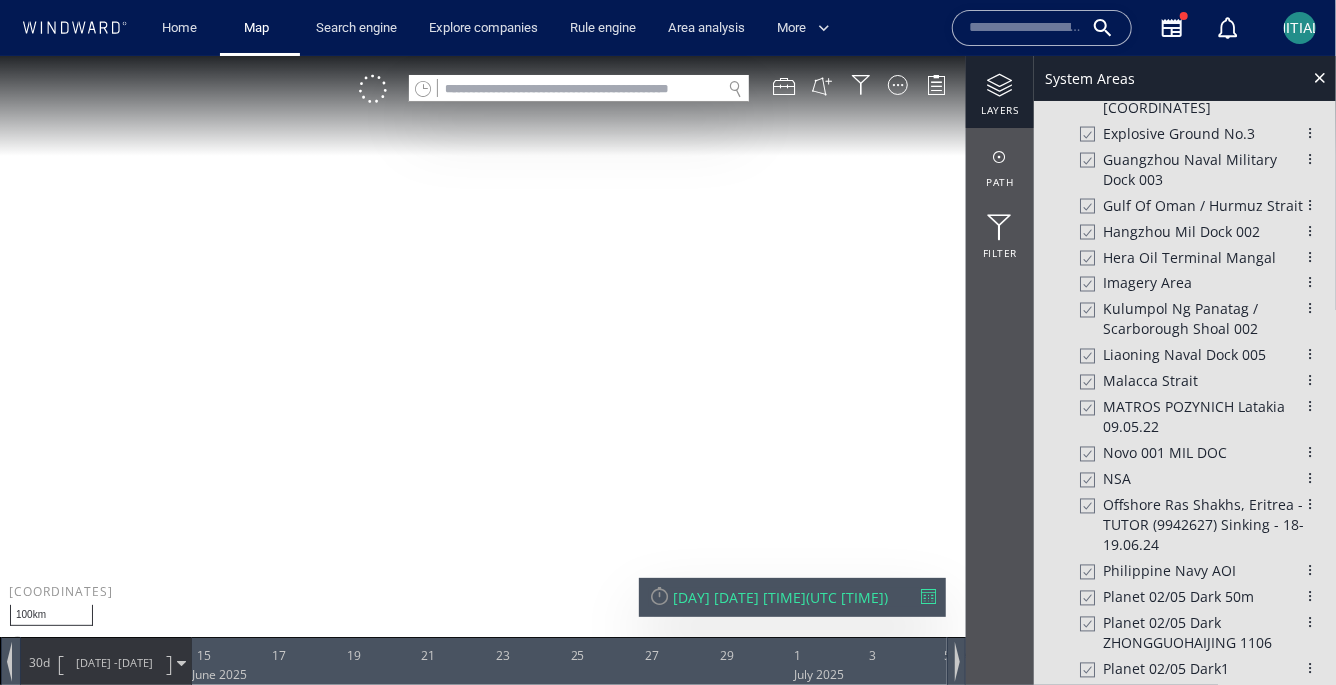drag, startPoint x: 313, startPoint y: 238, endPoint x: 454, endPoint y: 385, distance: 203.69095 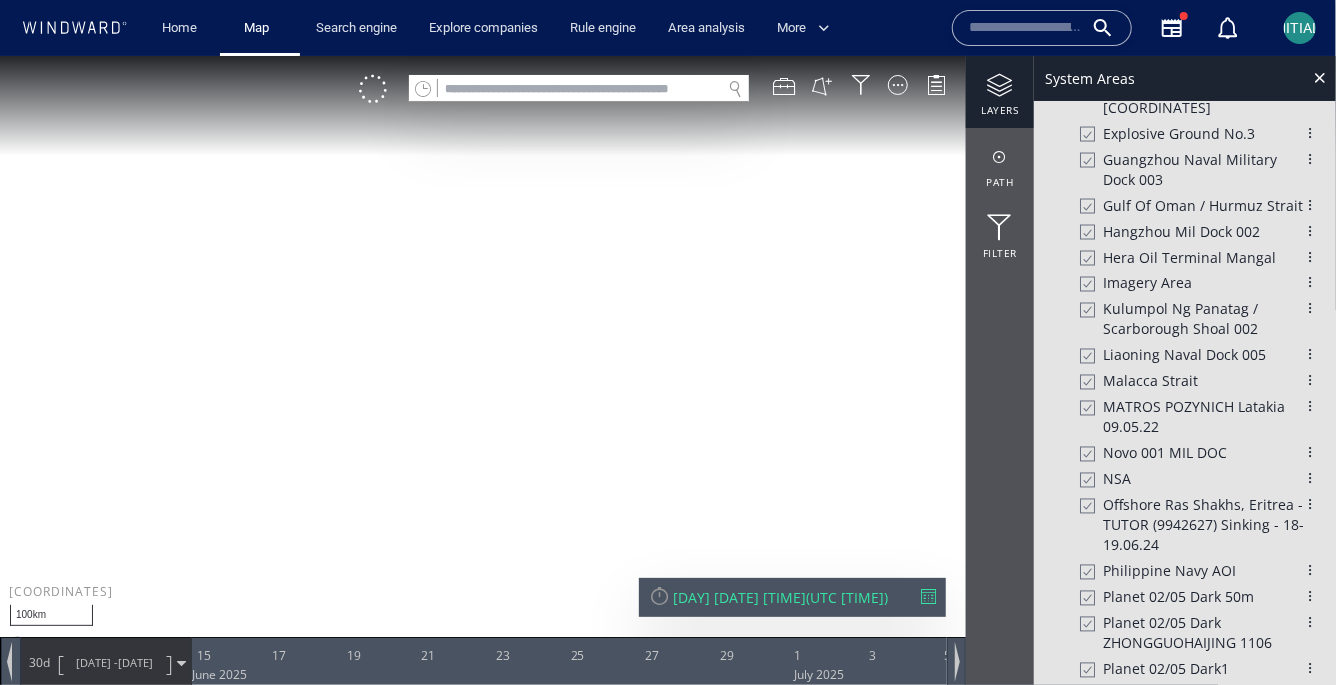 click at bounding box center (668, 360) 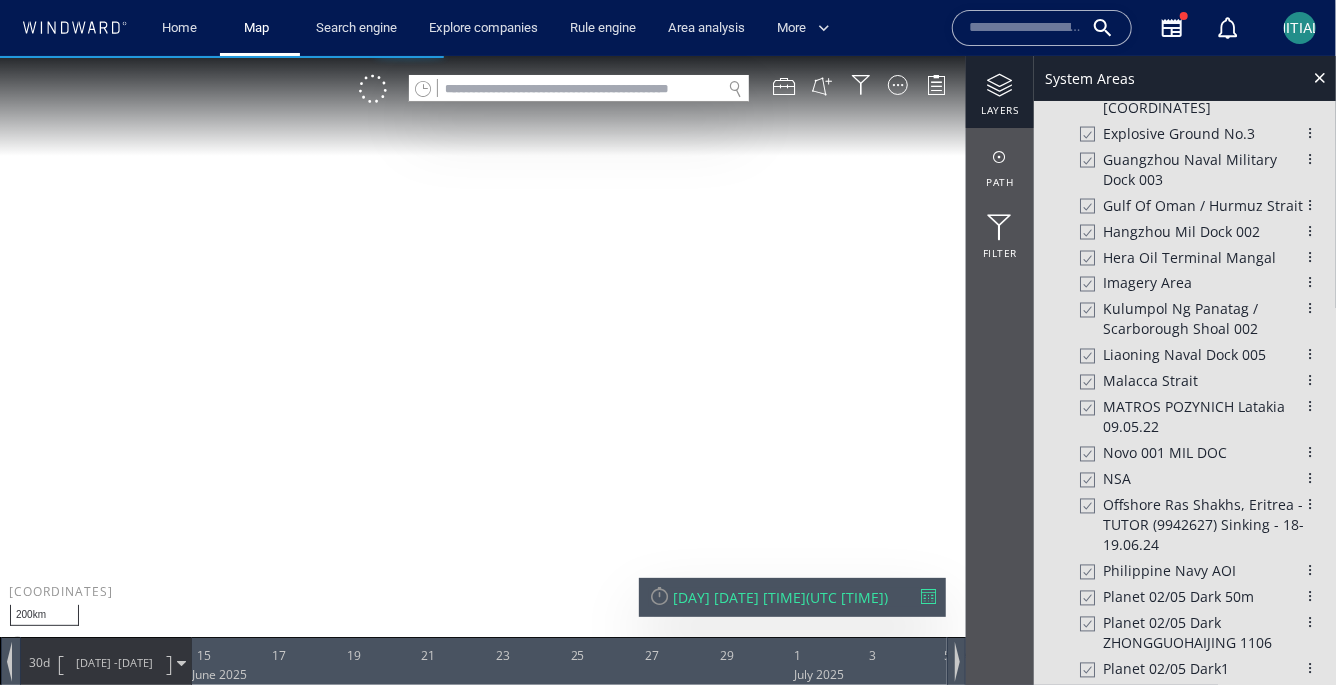 drag, startPoint x: 453, startPoint y: 404, endPoint x: 442, endPoint y: 350, distance: 55.108982 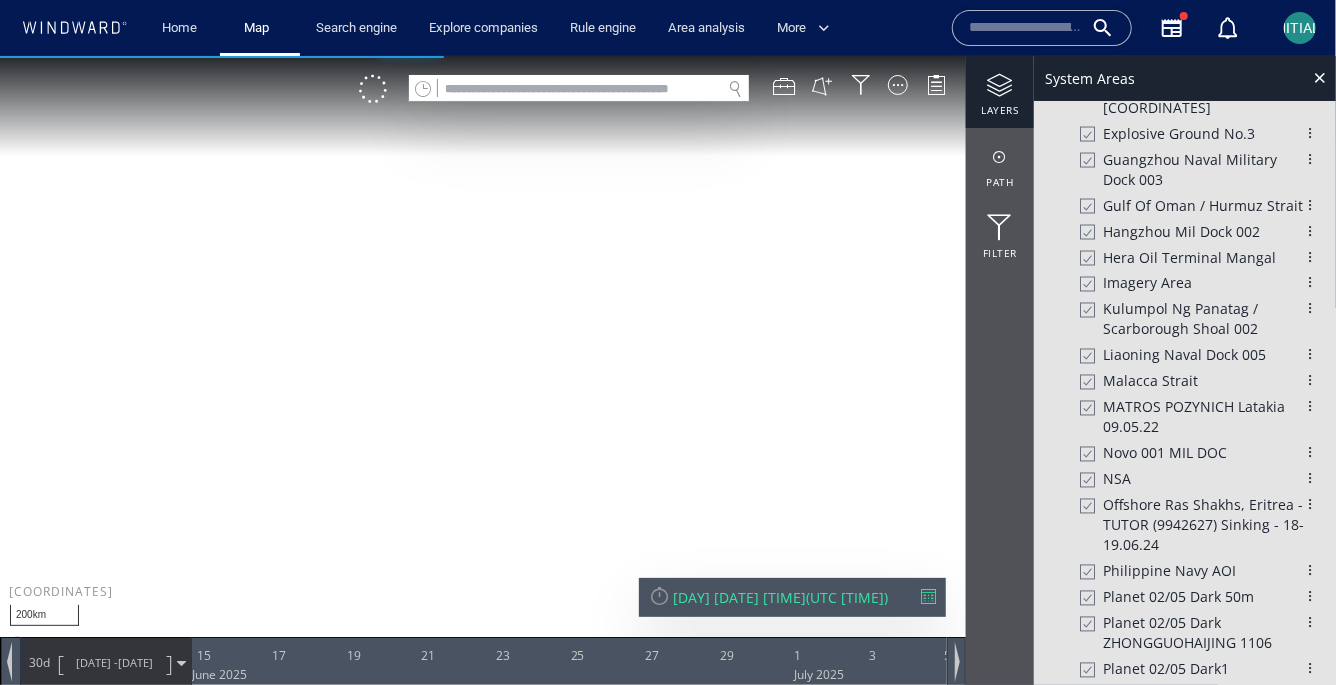 click at bounding box center (668, 360) 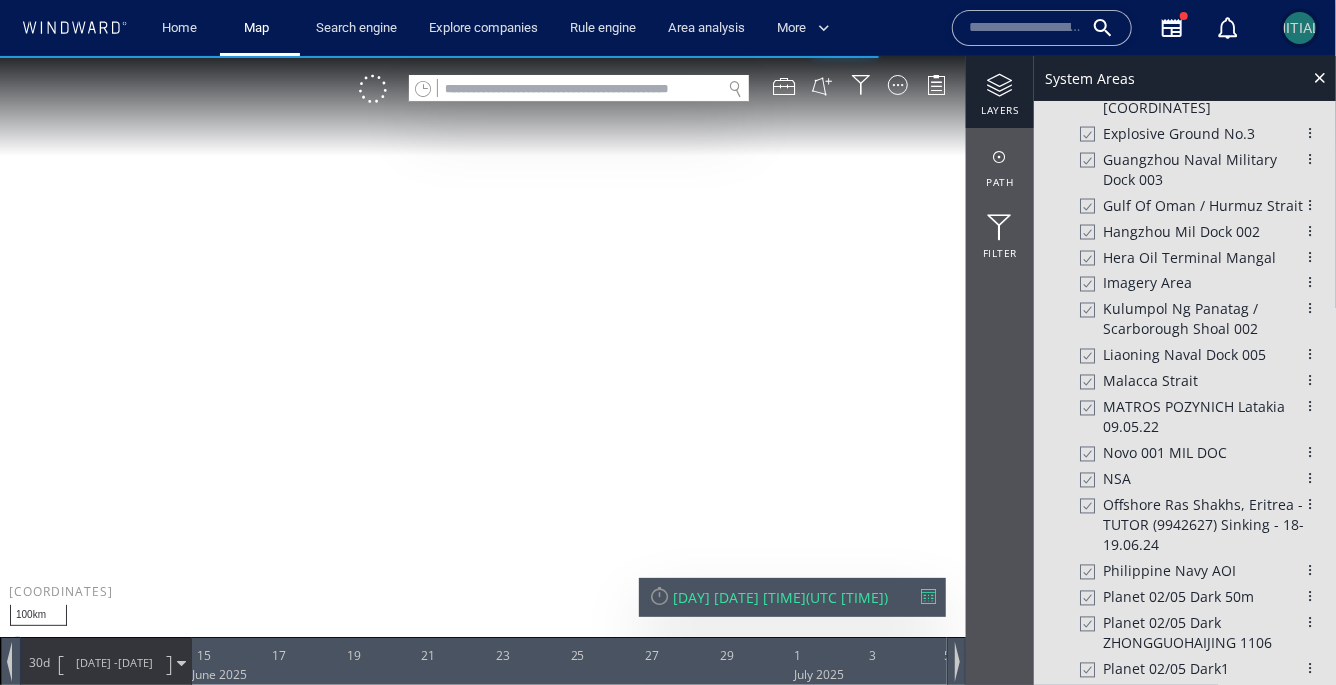 click on "[INITIALS]" at bounding box center (1300, 28) 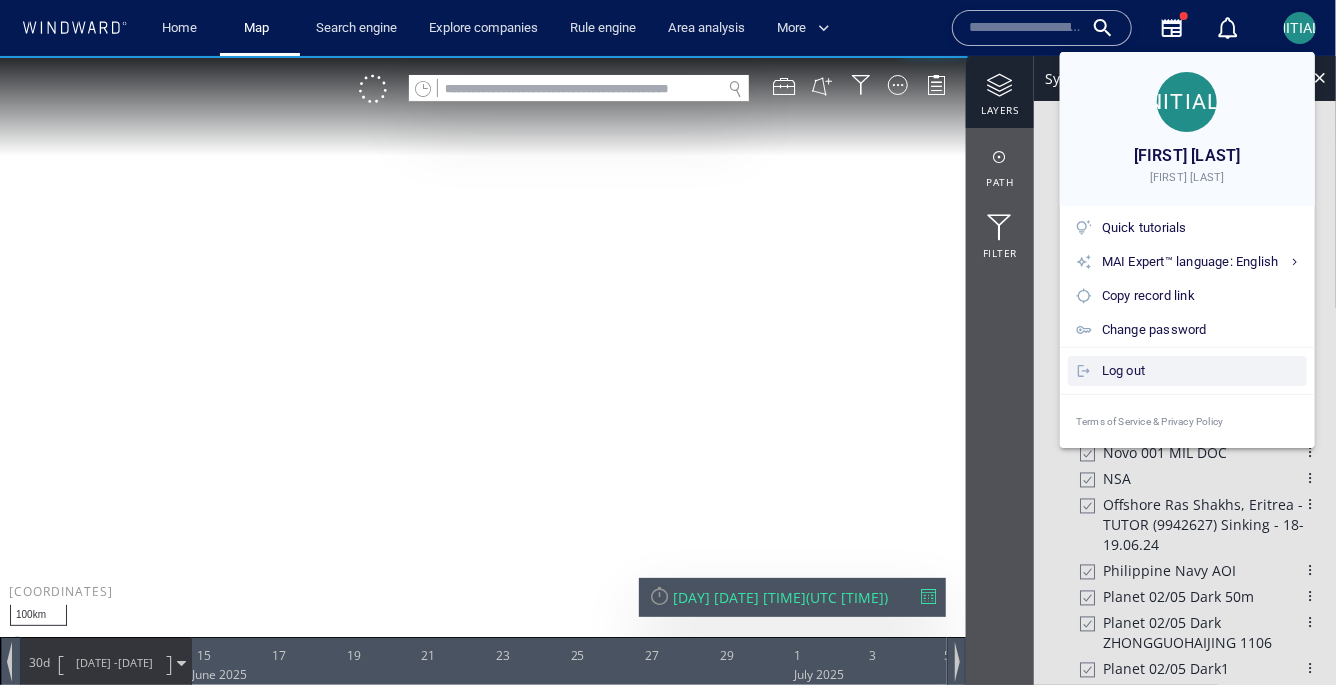 click on "Log out" at bounding box center (1200, 371) 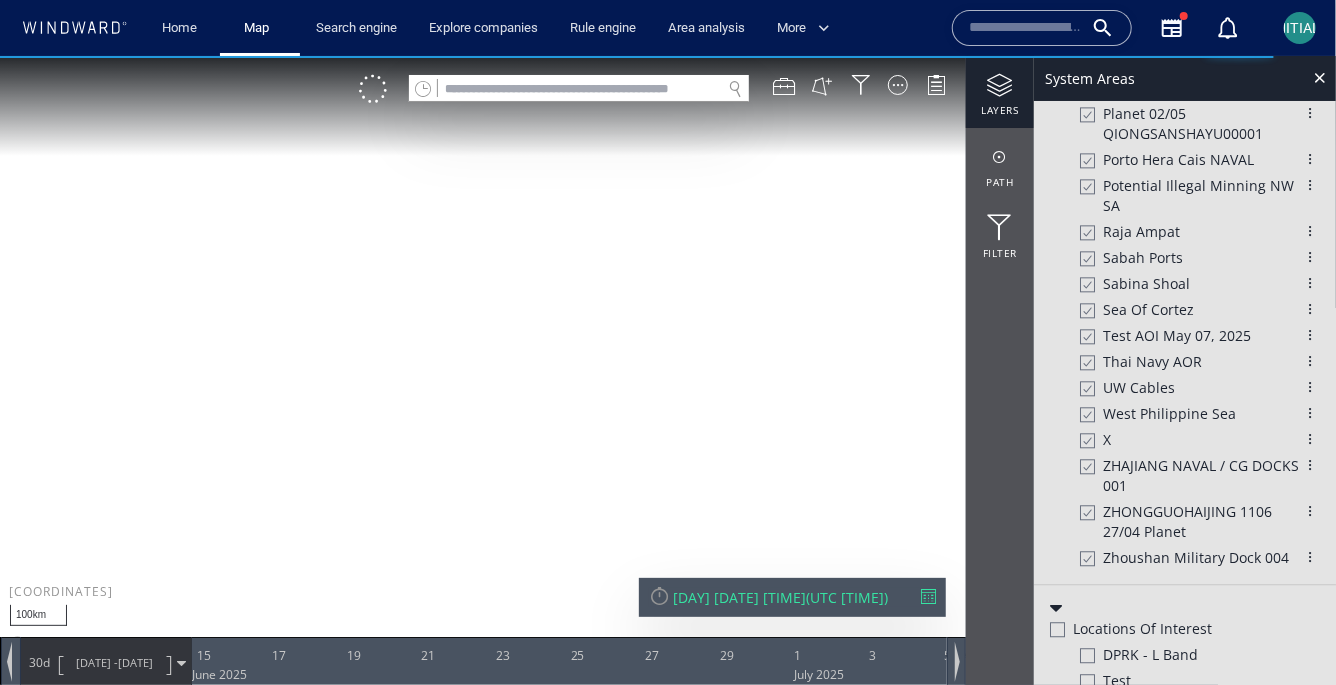 scroll, scrollTop: 2275, scrollLeft: 0, axis: vertical 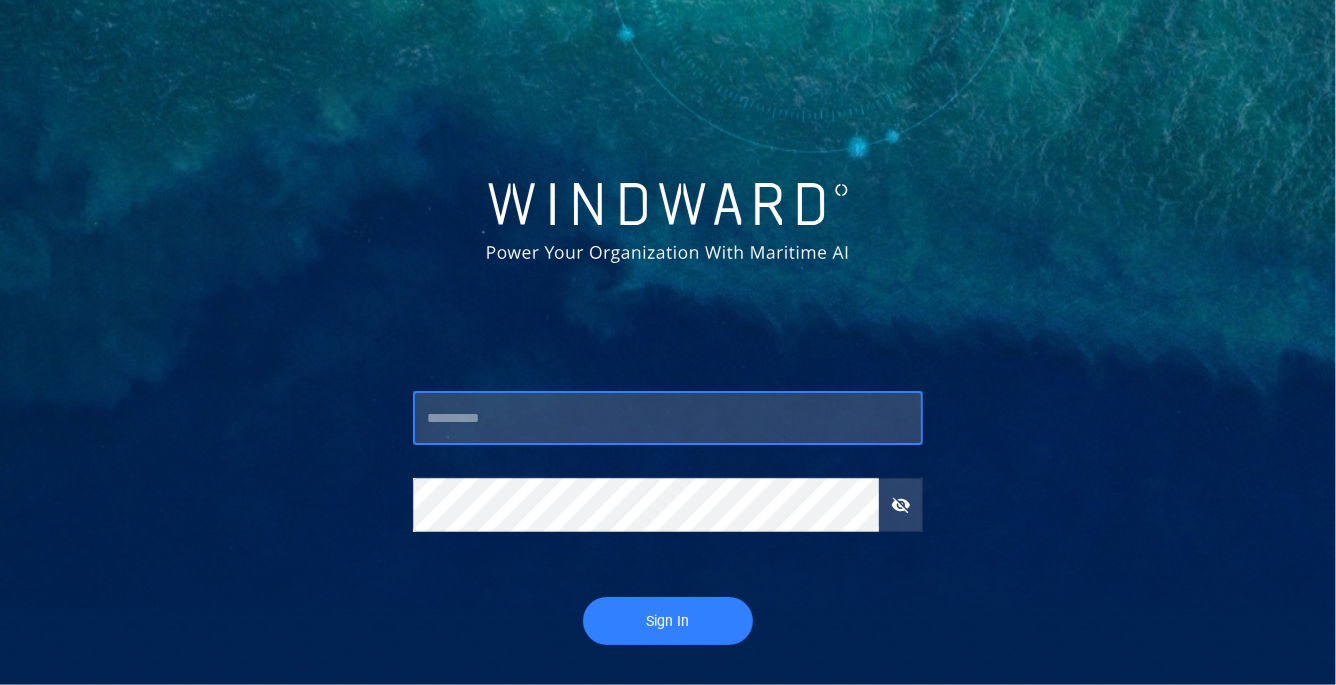click at bounding box center [668, 418] 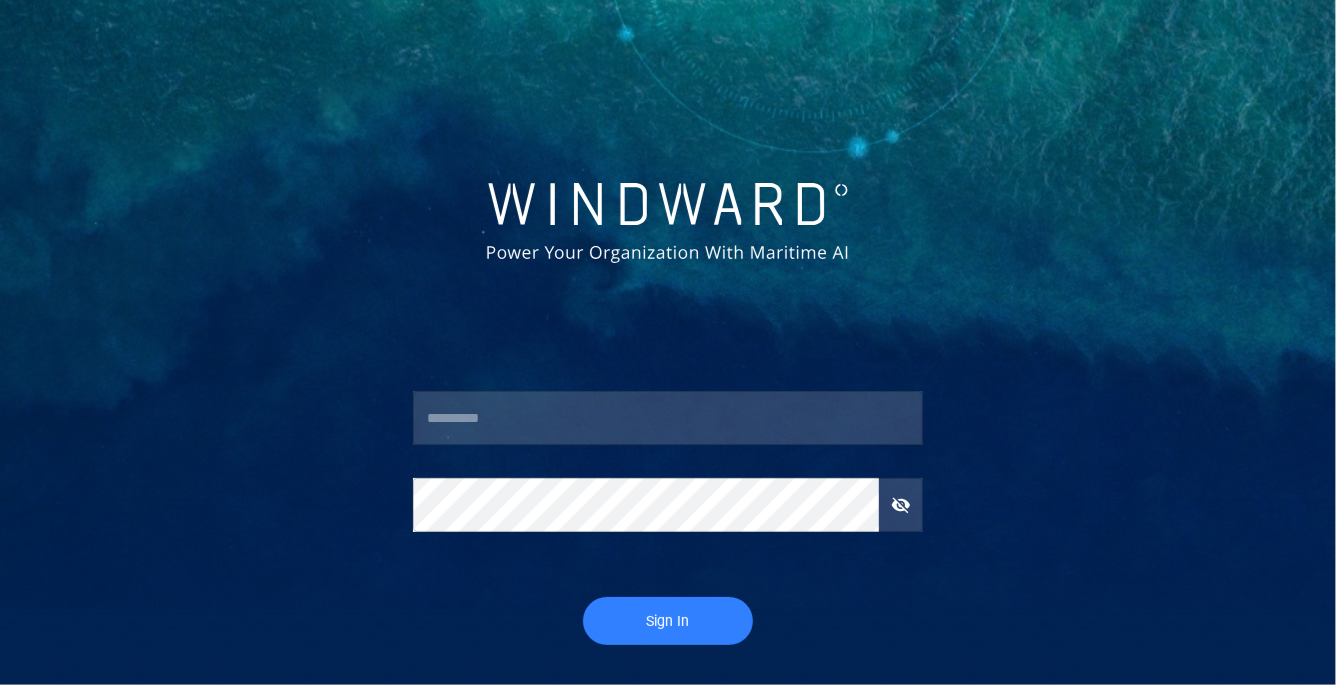 type on "*****" 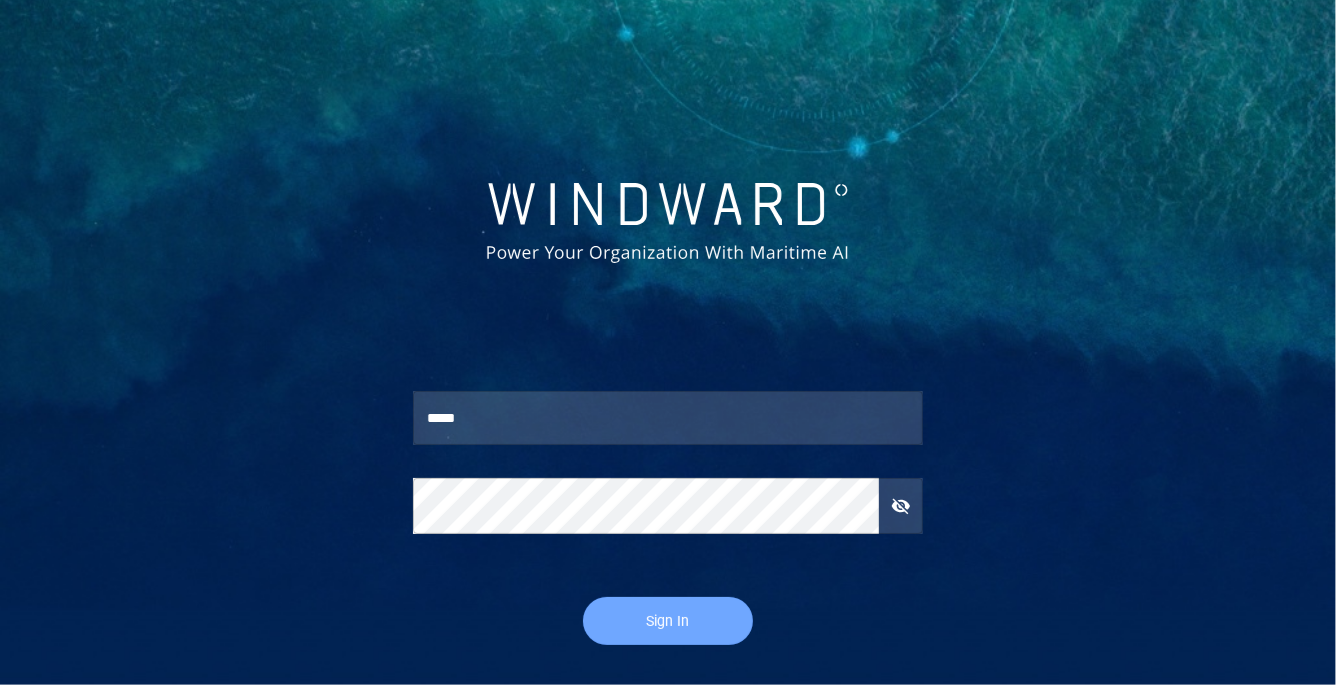click on "Sign In" at bounding box center [668, 621] 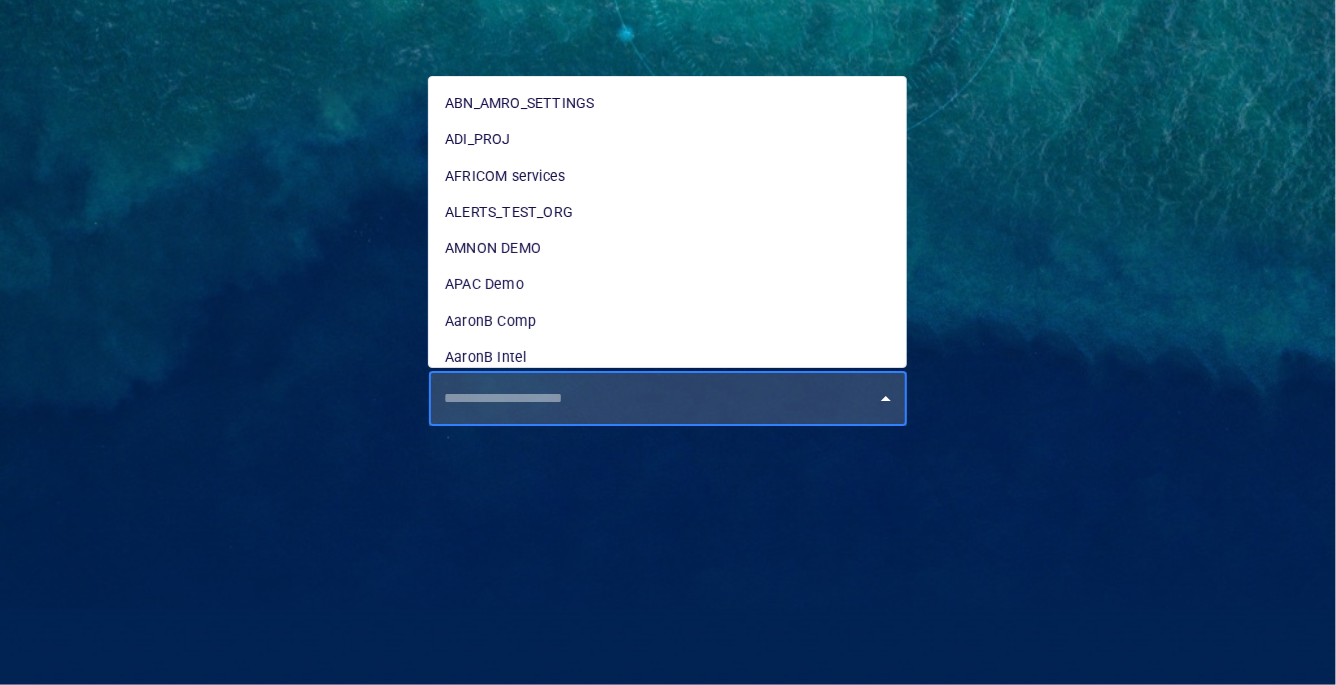 click at bounding box center [672, 399] 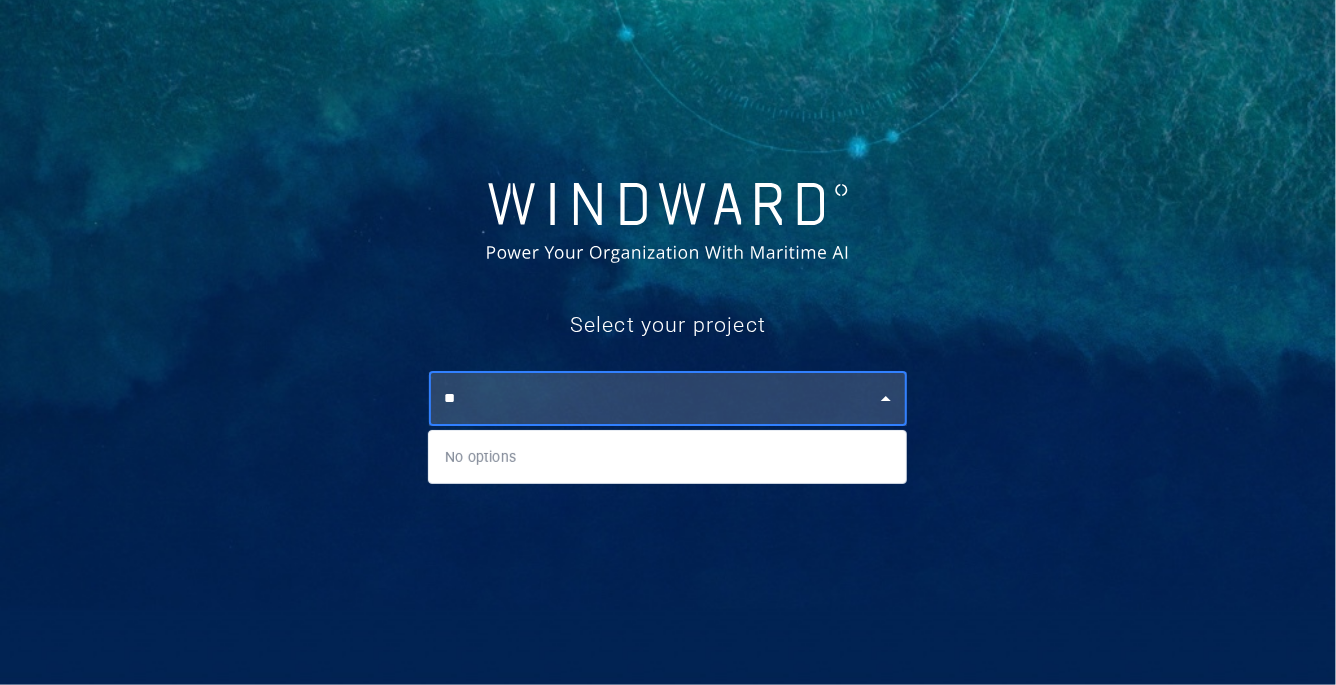 type on "*" 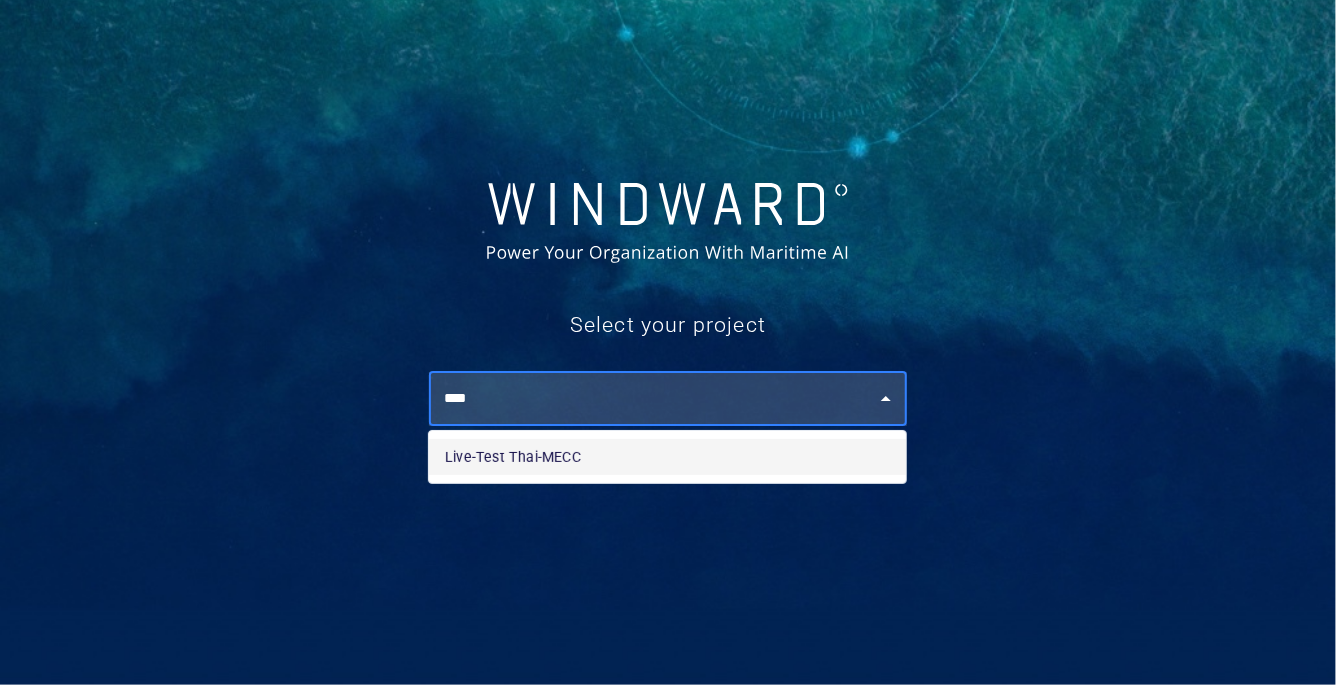 click on "Live-Test Thai-MECC" at bounding box center (667, 457) 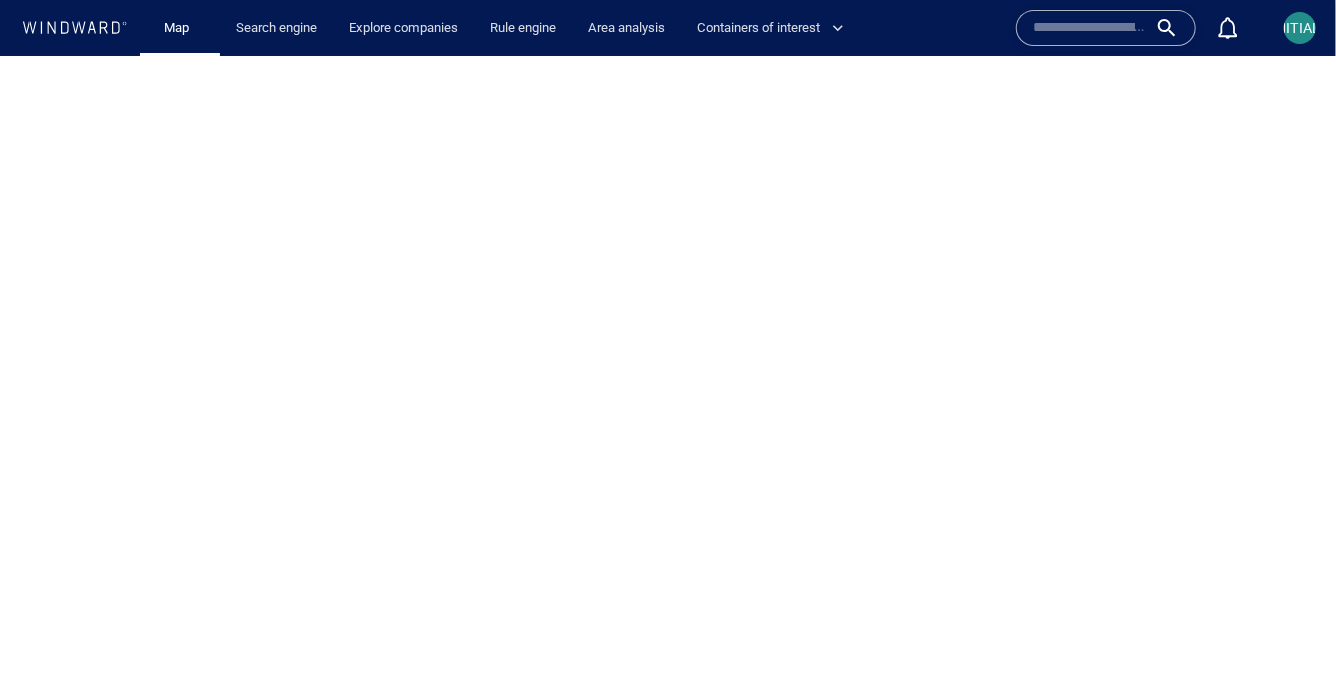 scroll, scrollTop: 0, scrollLeft: 0, axis: both 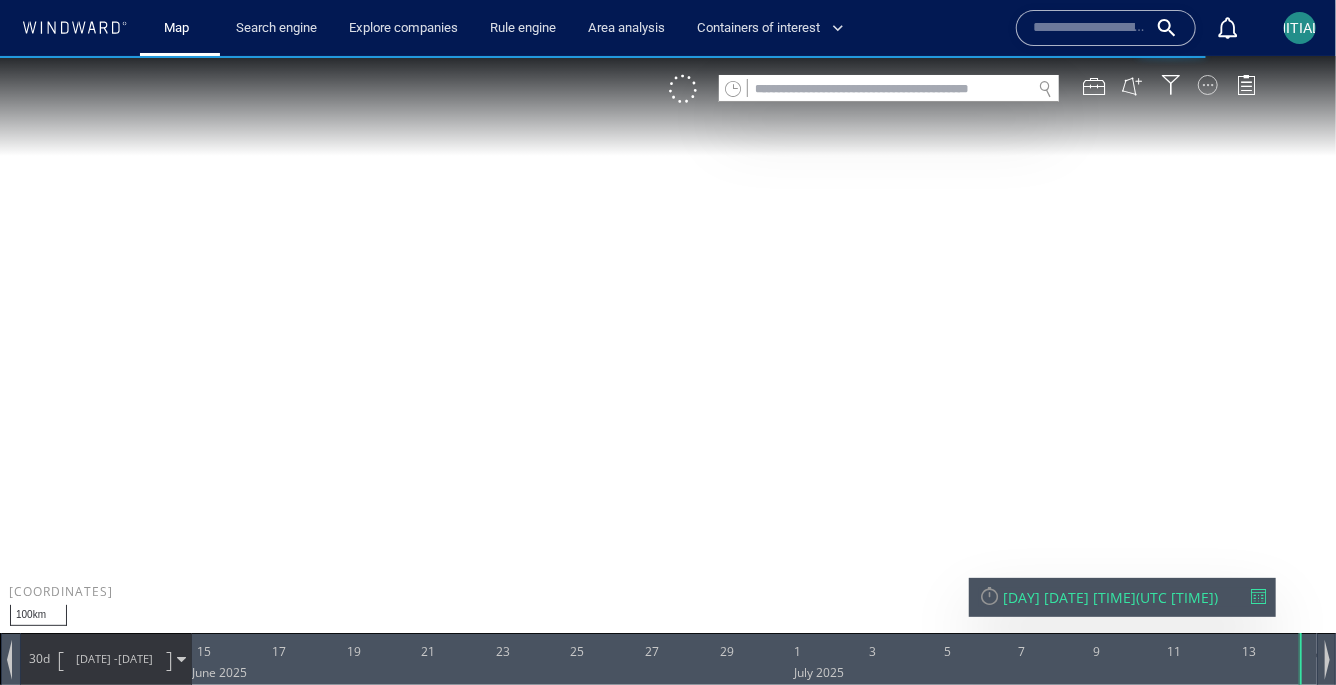 click at bounding box center (1208, 84) 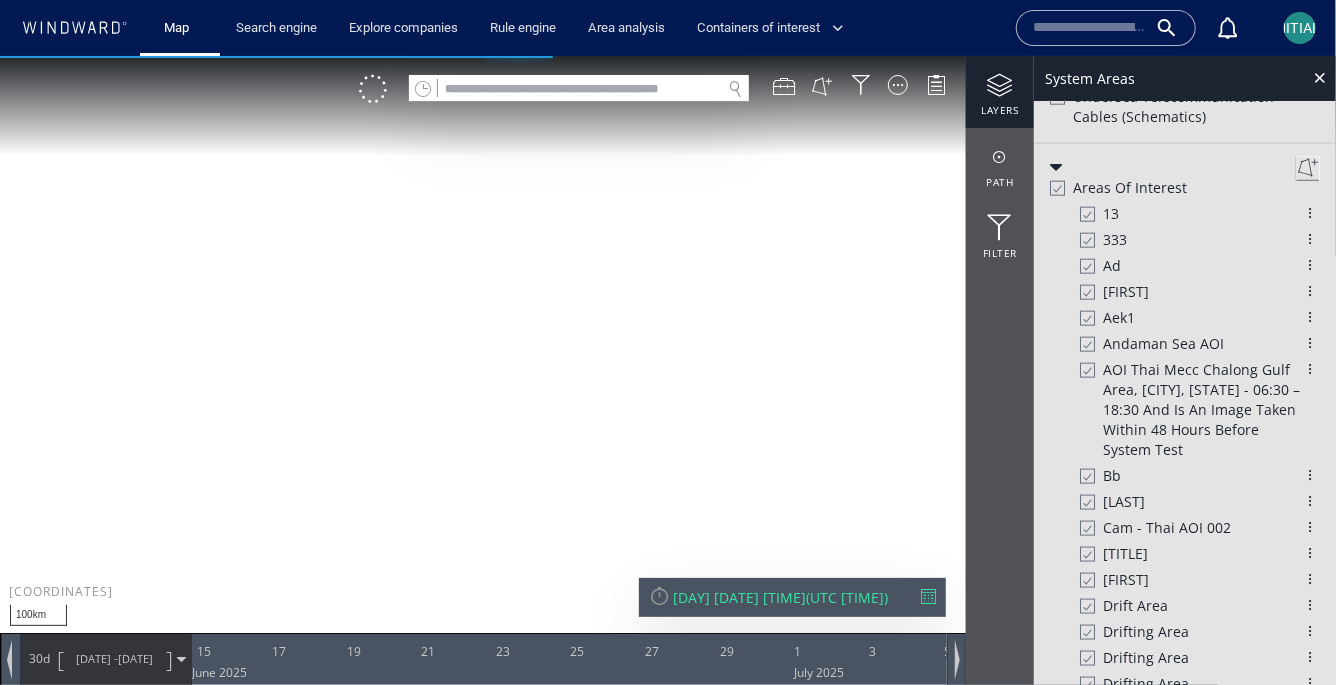 scroll, scrollTop: 1103, scrollLeft: 0, axis: vertical 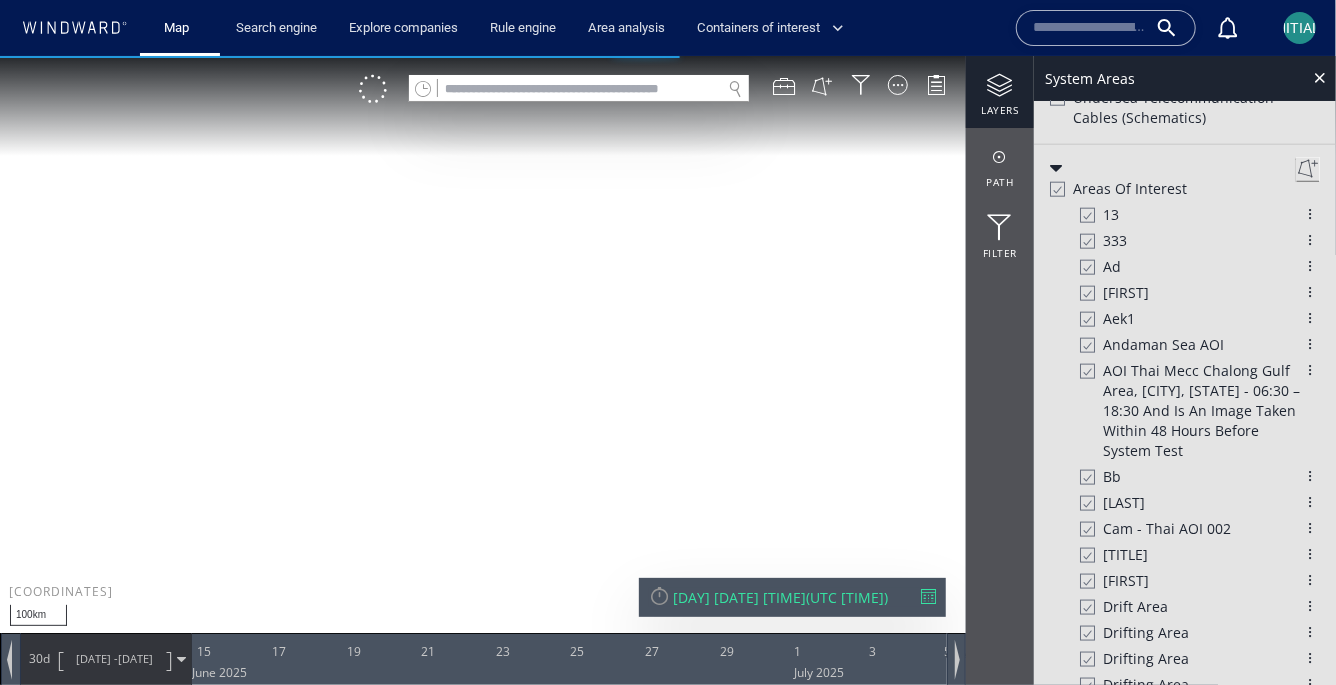 click 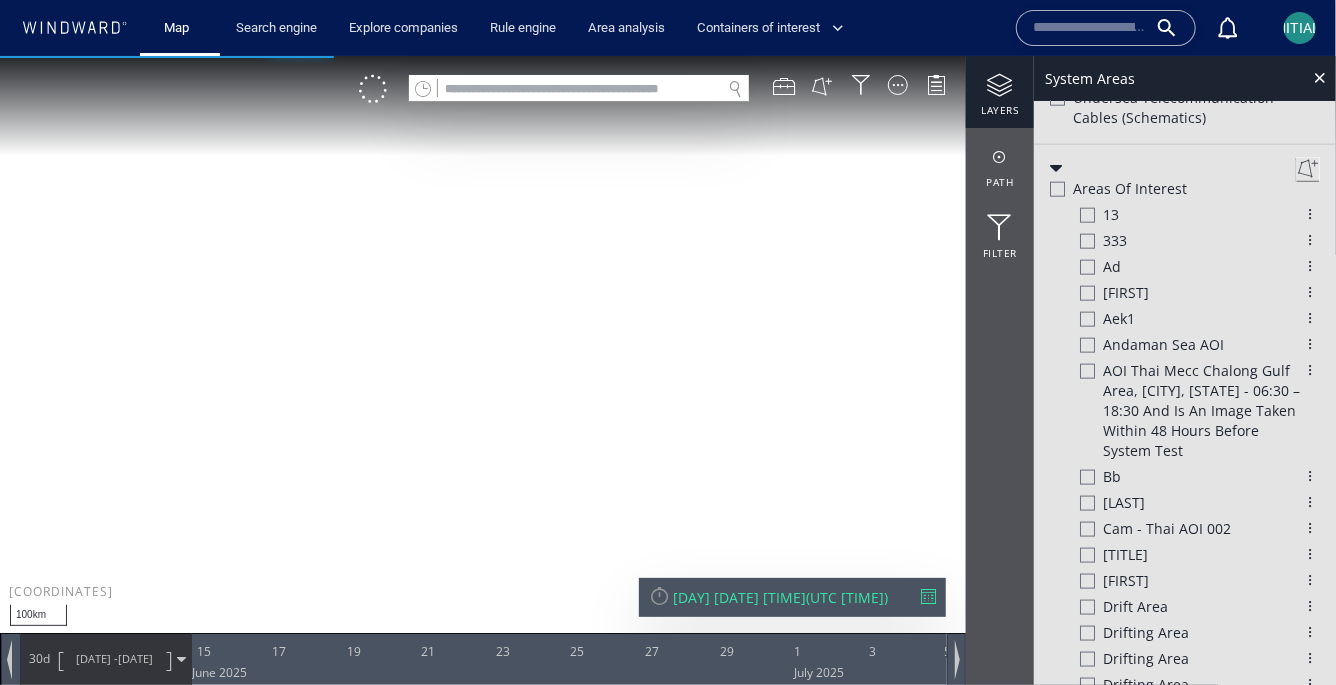 click 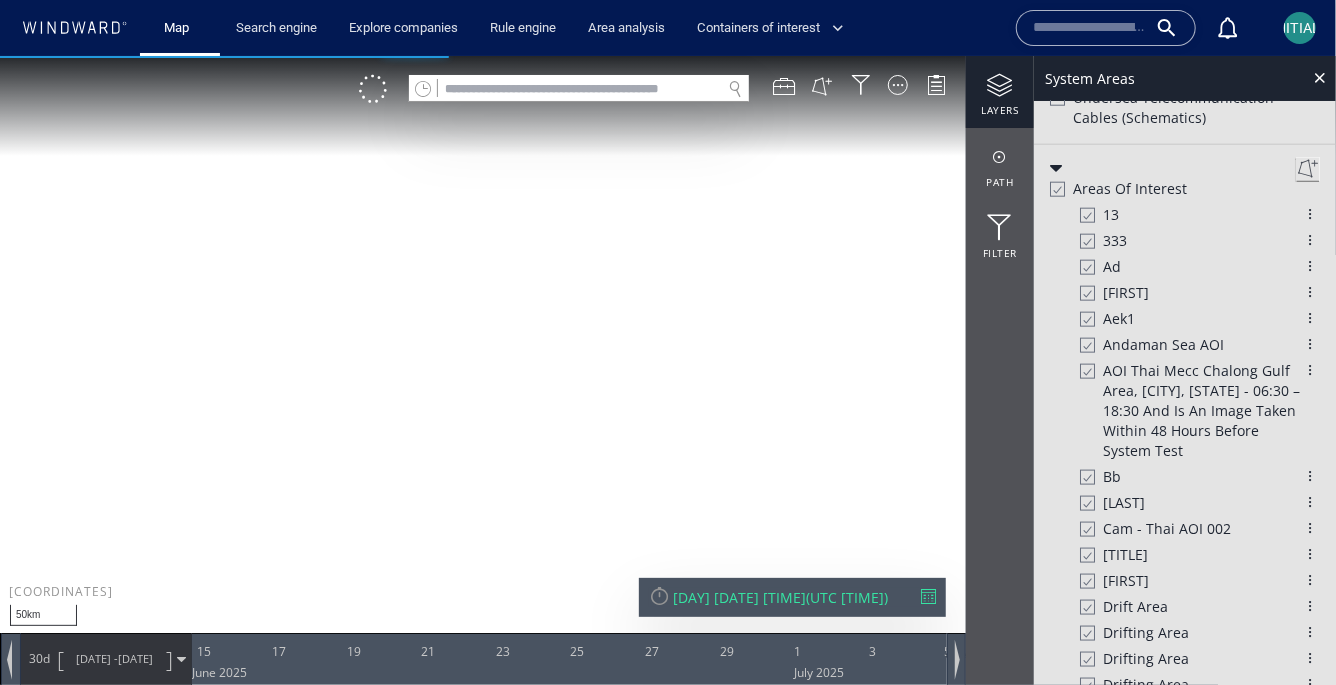 drag, startPoint x: 519, startPoint y: 428, endPoint x: 458, endPoint y: 190, distance: 245.6929 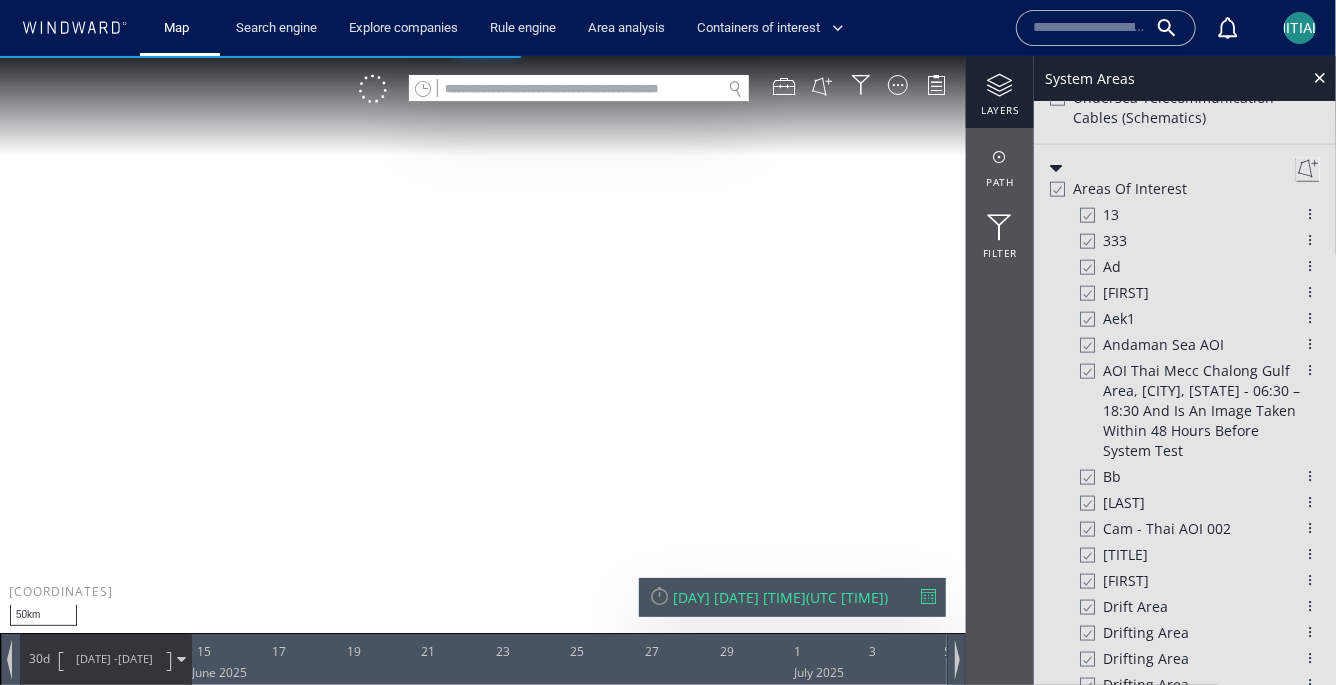 drag, startPoint x: 458, startPoint y: 190, endPoint x: 458, endPoint y: 390, distance: 200 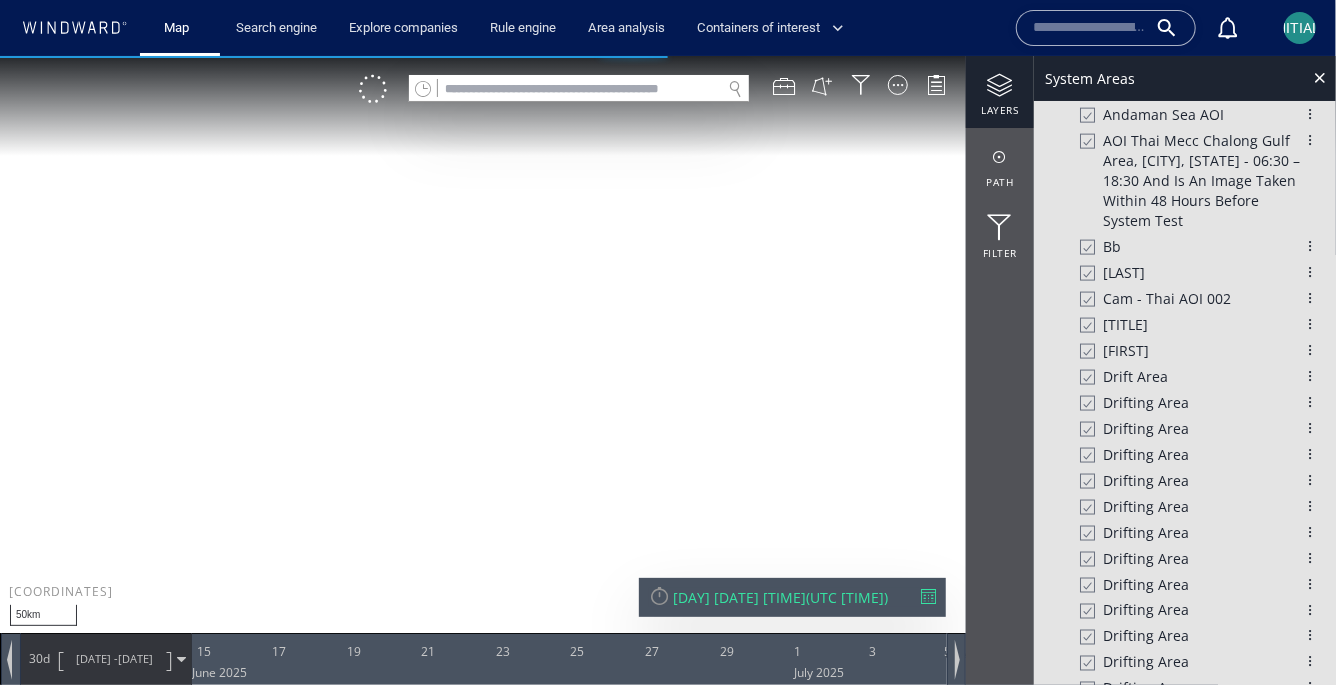 scroll, scrollTop: 1267, scrollLeft: 0, axis: vertical 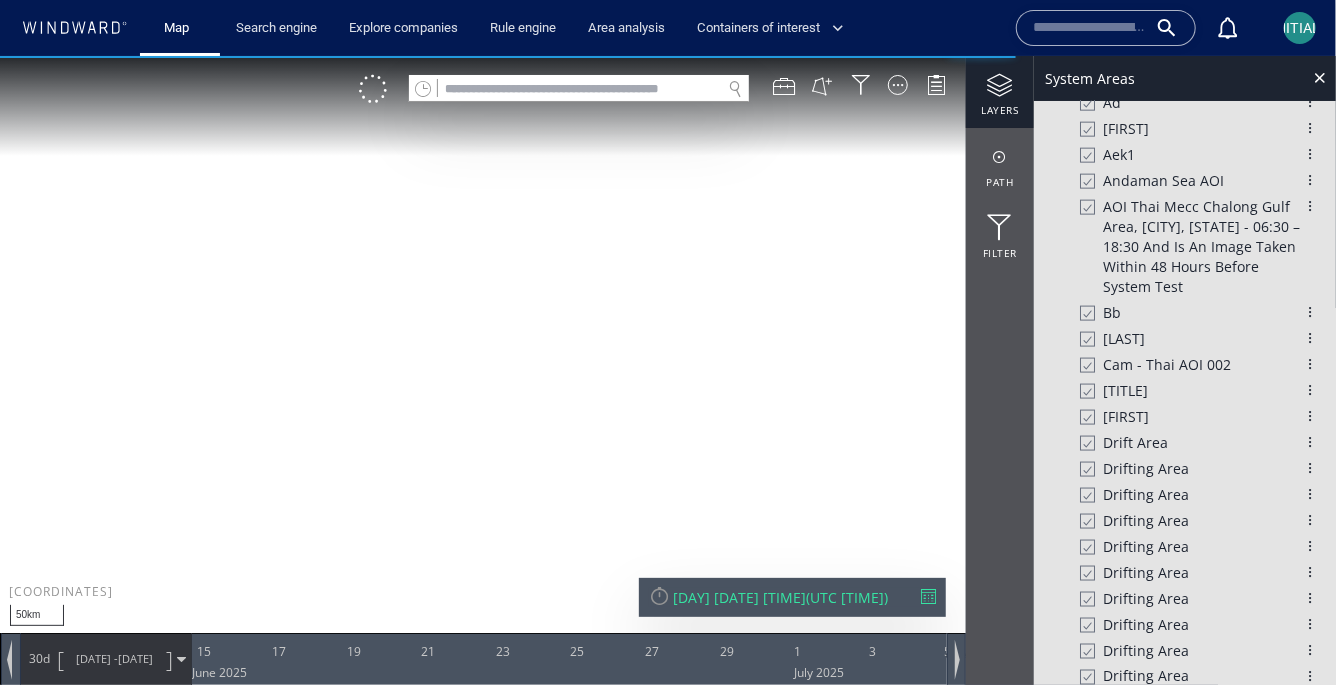 drag, startPoint x: 383, startPoint y: 254, endPoint x: 394, endPoint y: 349, distance: 95.63472 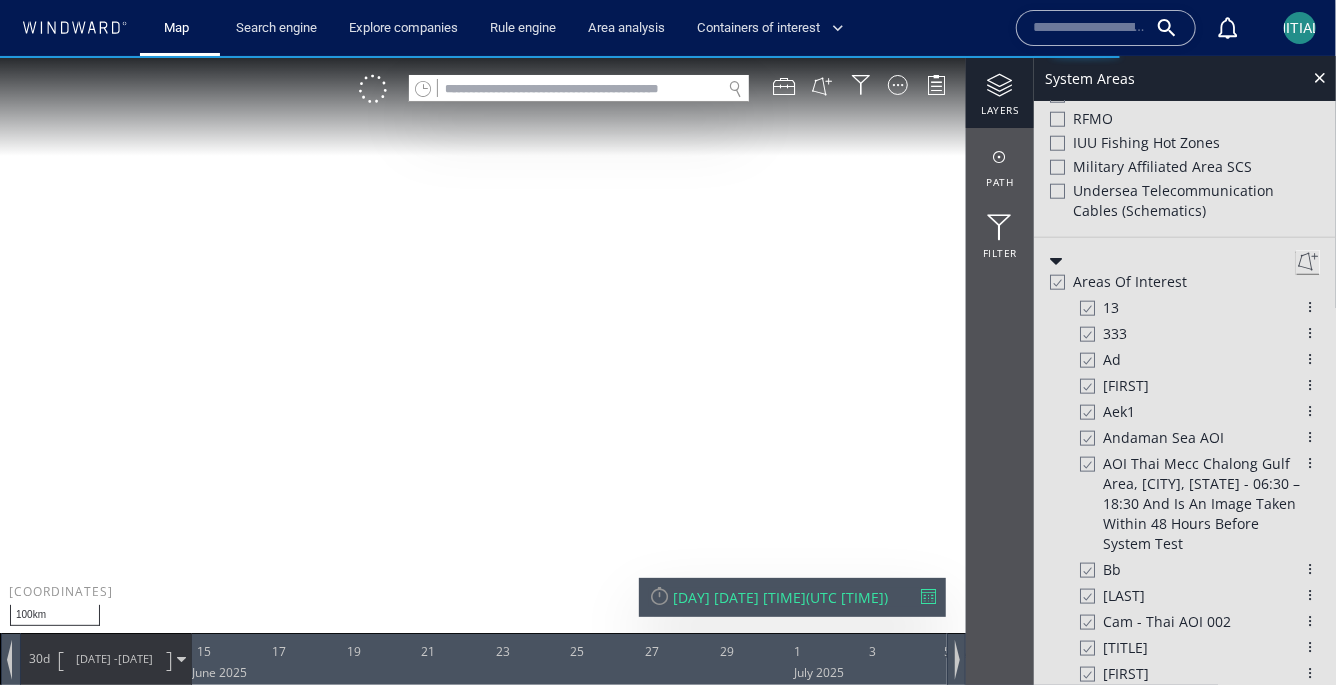 scroll, scrollTop: 1010, scrollLeft: 0, axis: vertical 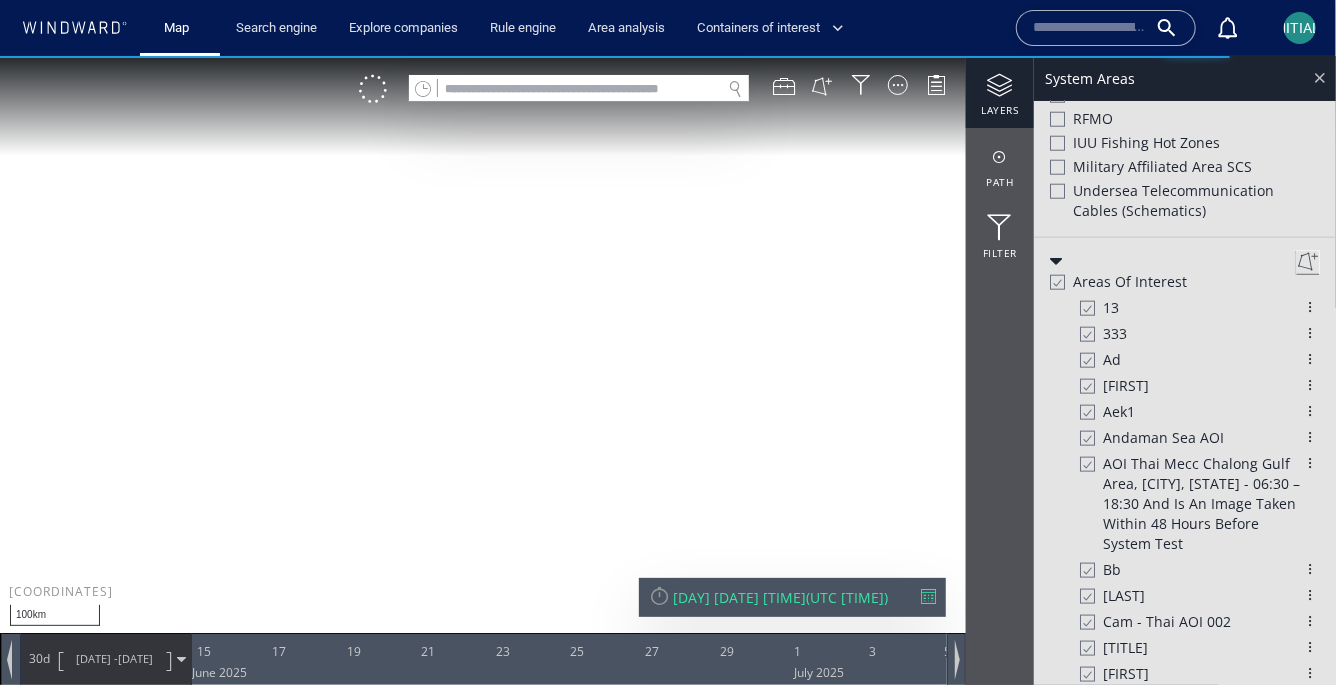 click 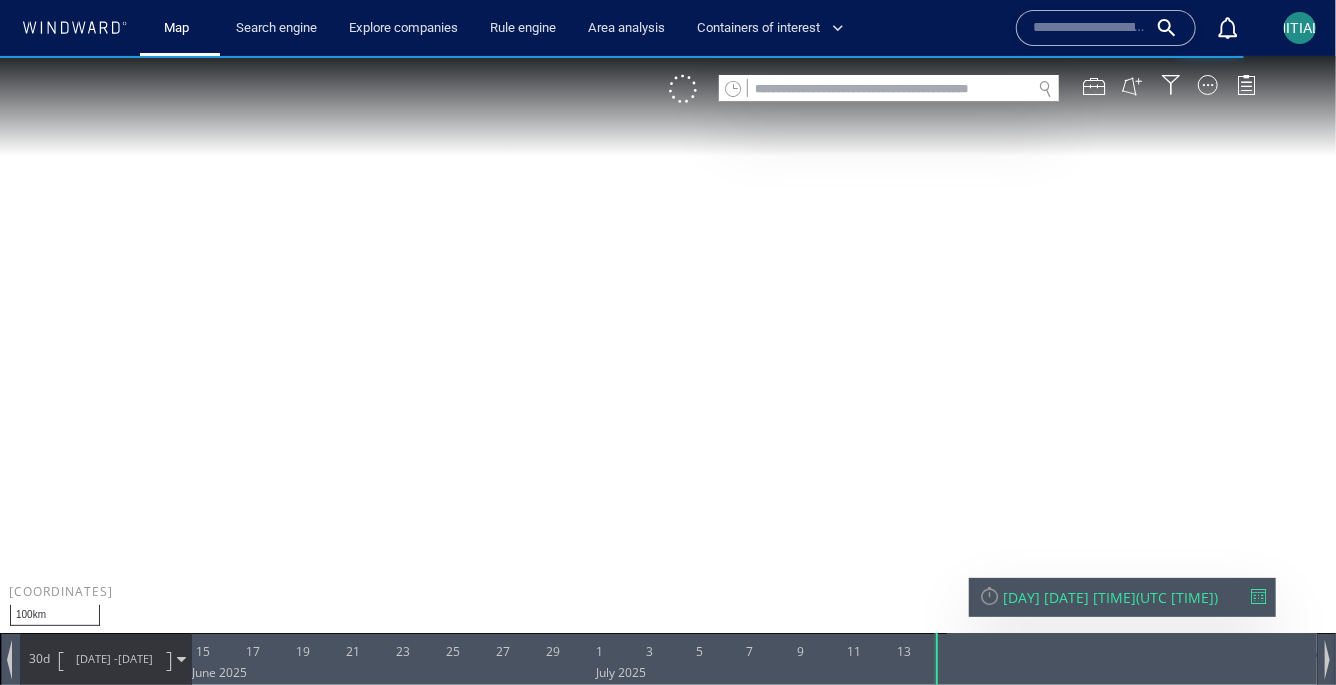 click on "[INITIALS]" at bounding box center [1300, 28] 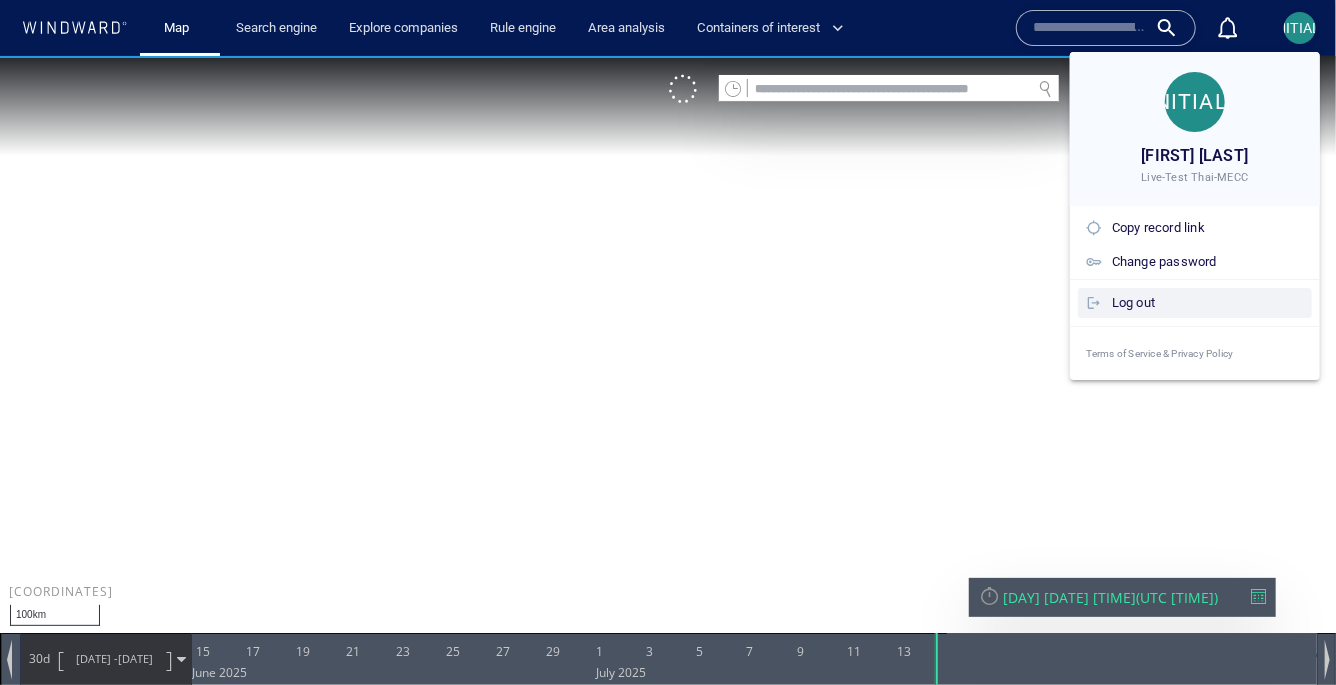 click on "Log out" at bounding box center [1208, 303] 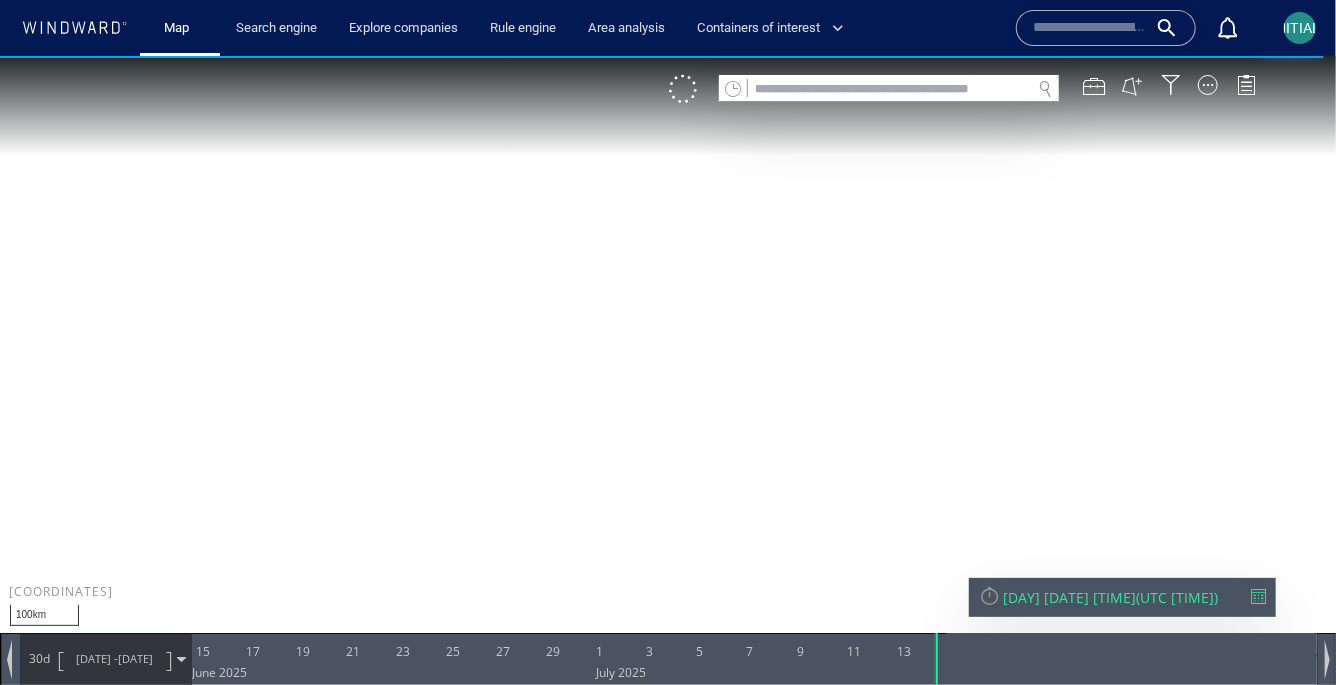 drag, startPoint x: 509, startPoint y: 280, endPoint x: 512, endPoint y: 340, distance: 60.074955 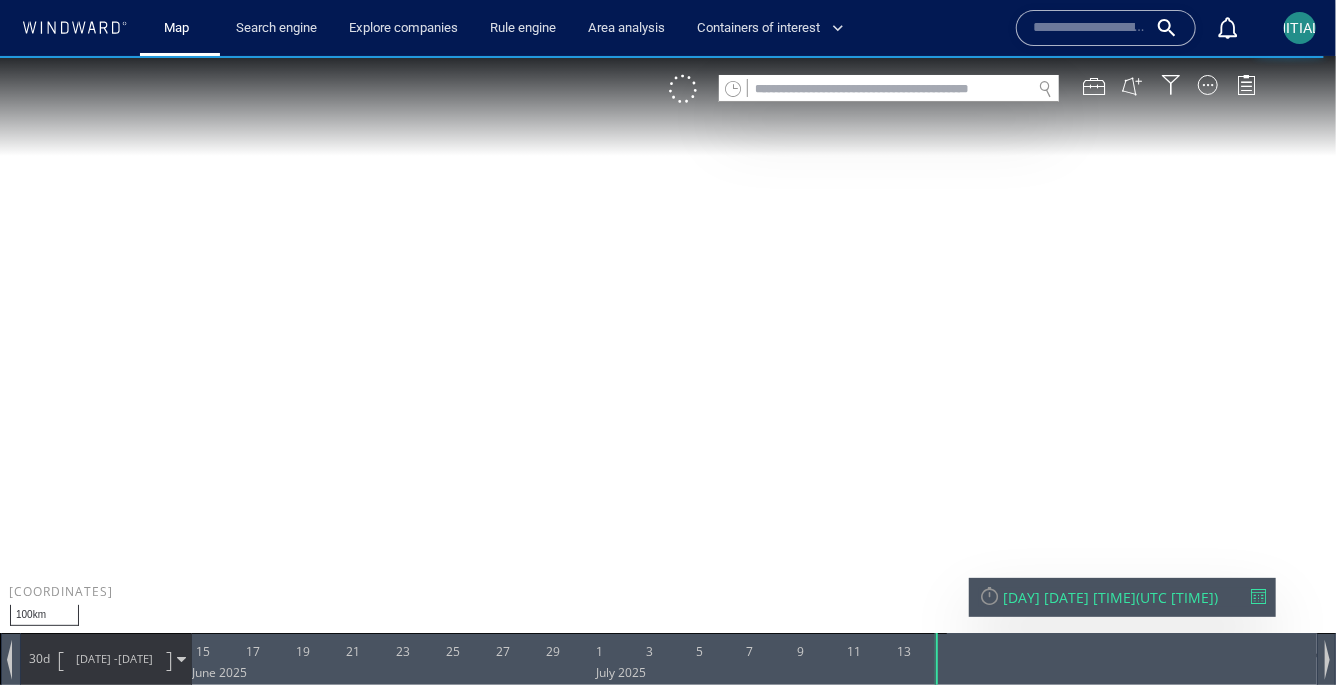 click at bounding box center (668, 360) 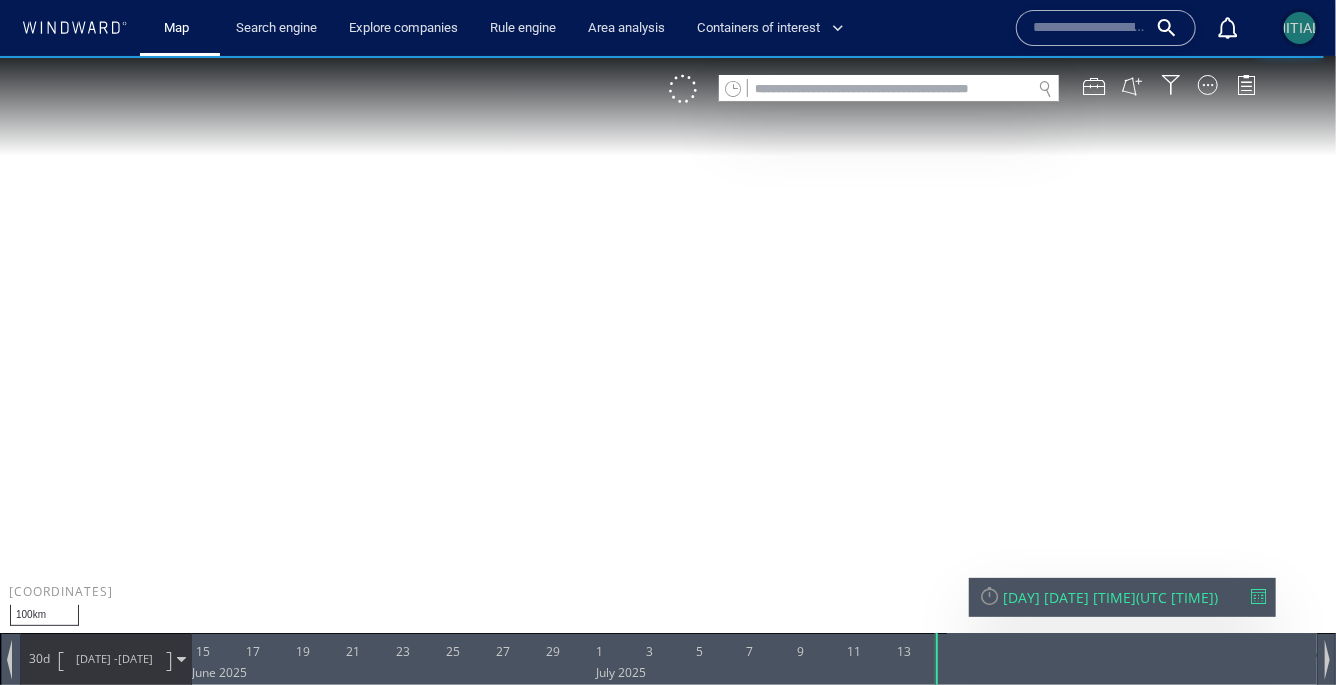 click on "[INITIALS]" at bounding box center (1300, 28) 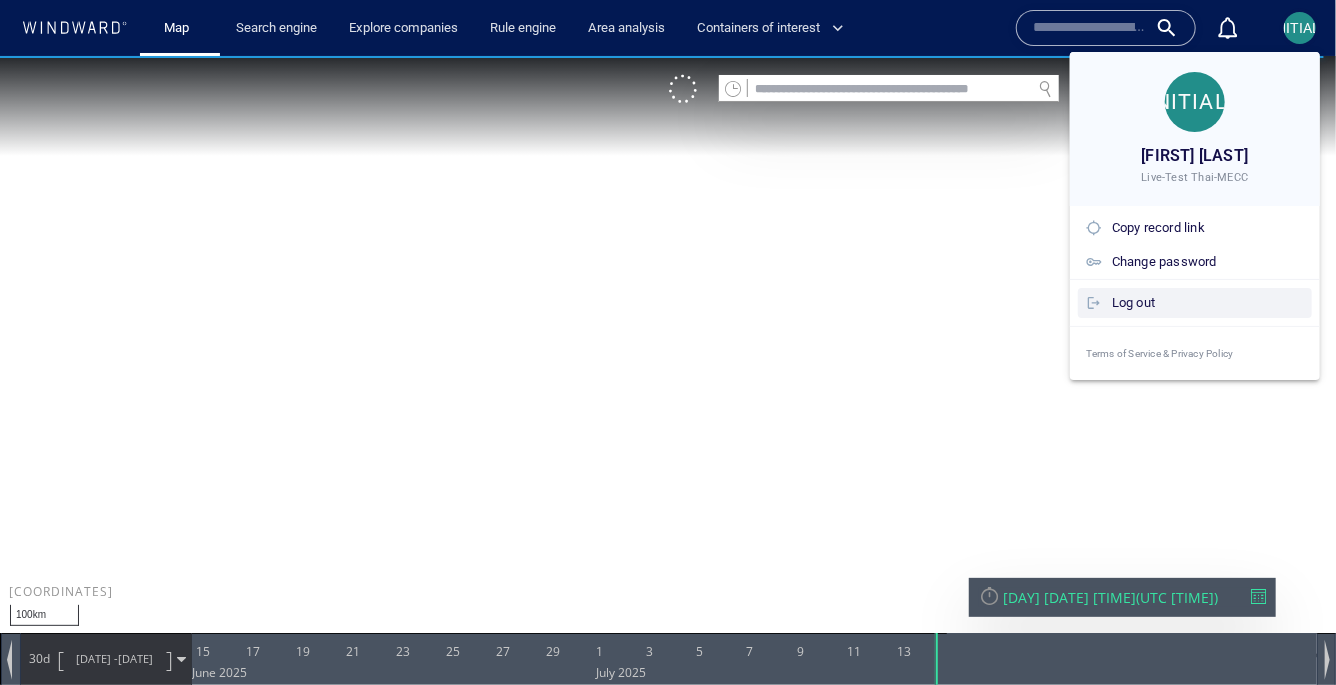 click on "Log out" at bounding box center (1208, 303) 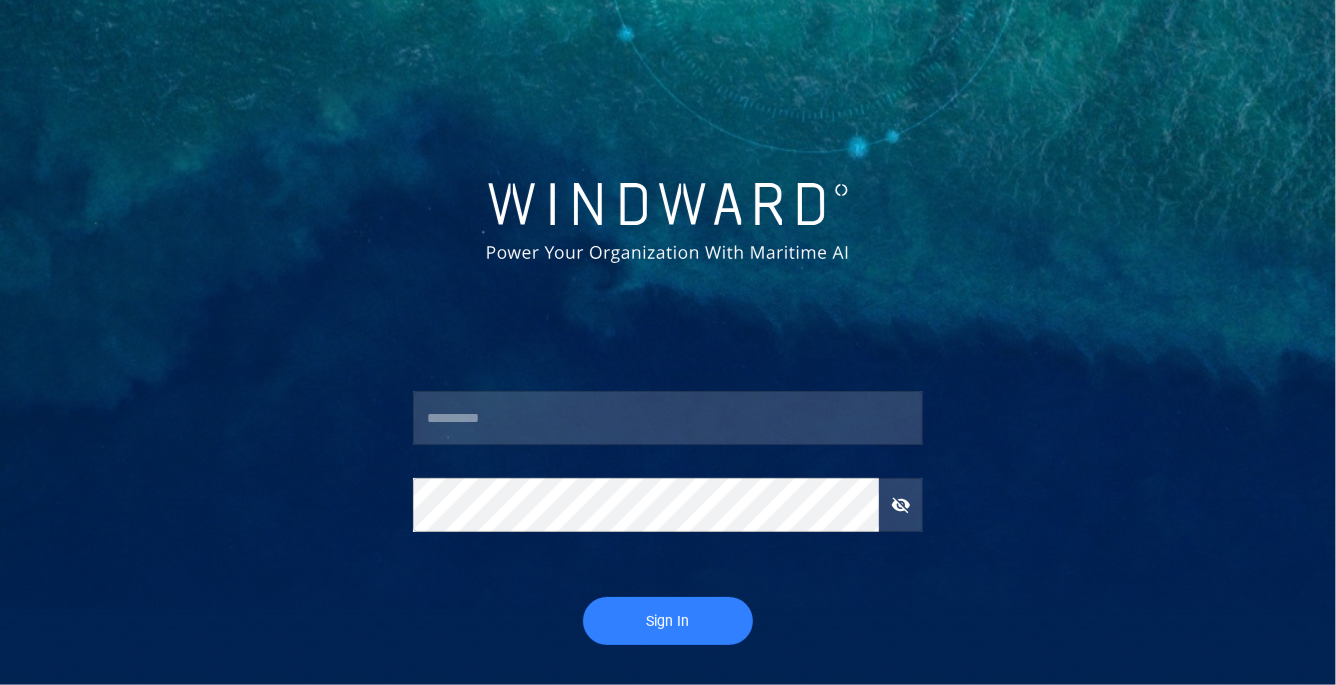 click at bounding box center [668, 418] 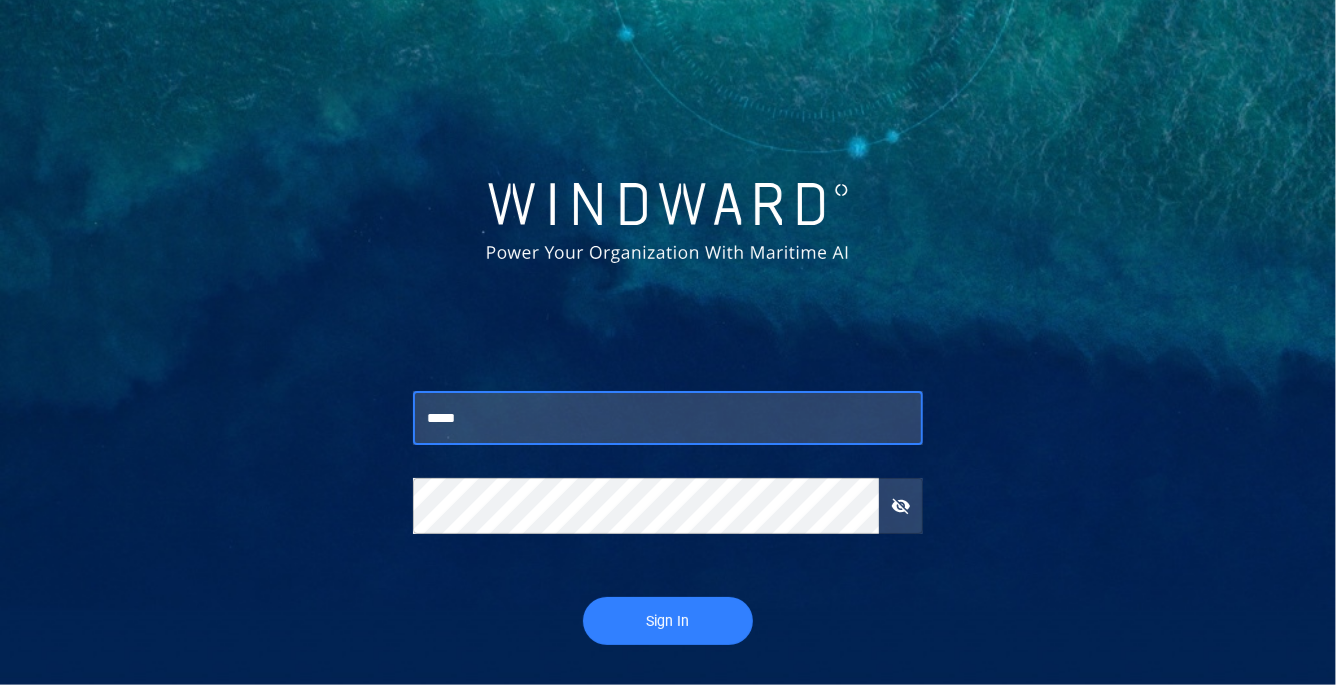 click on "Sign In" at bounding box center (668, 621) 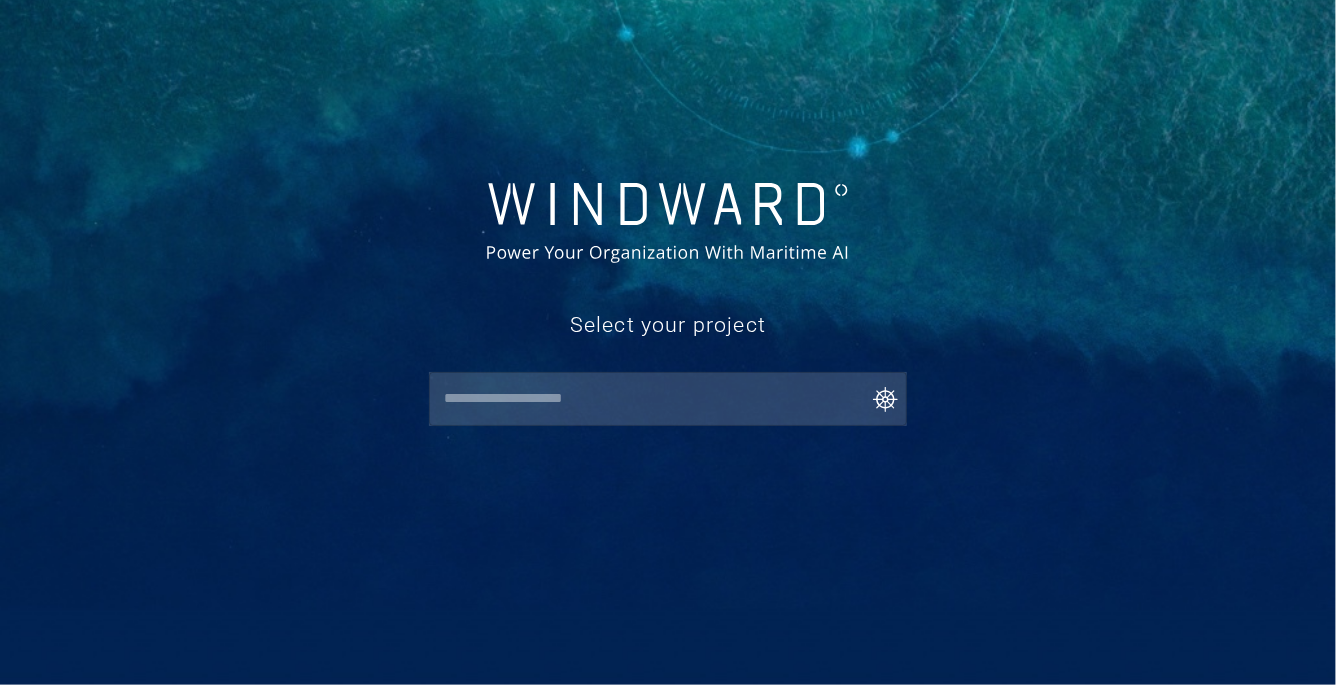 click at bounding box center (672, 399) 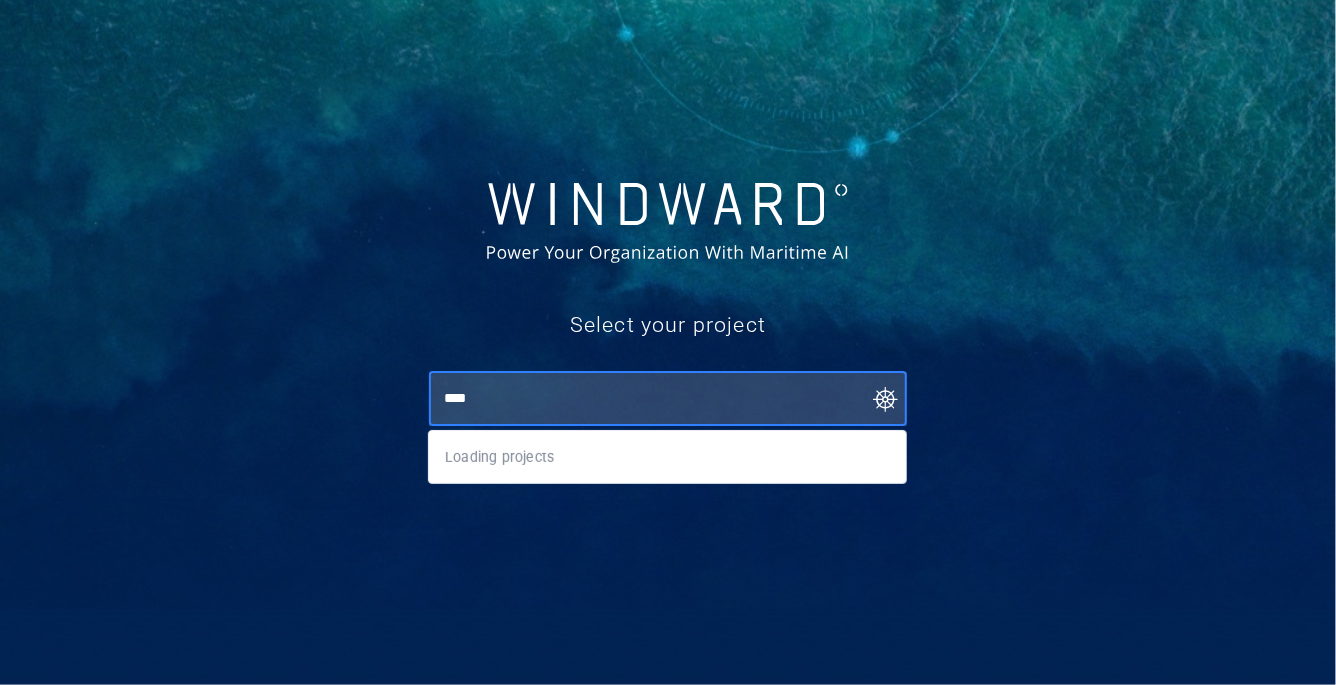 click on "****" at bounding box center [672, 399] 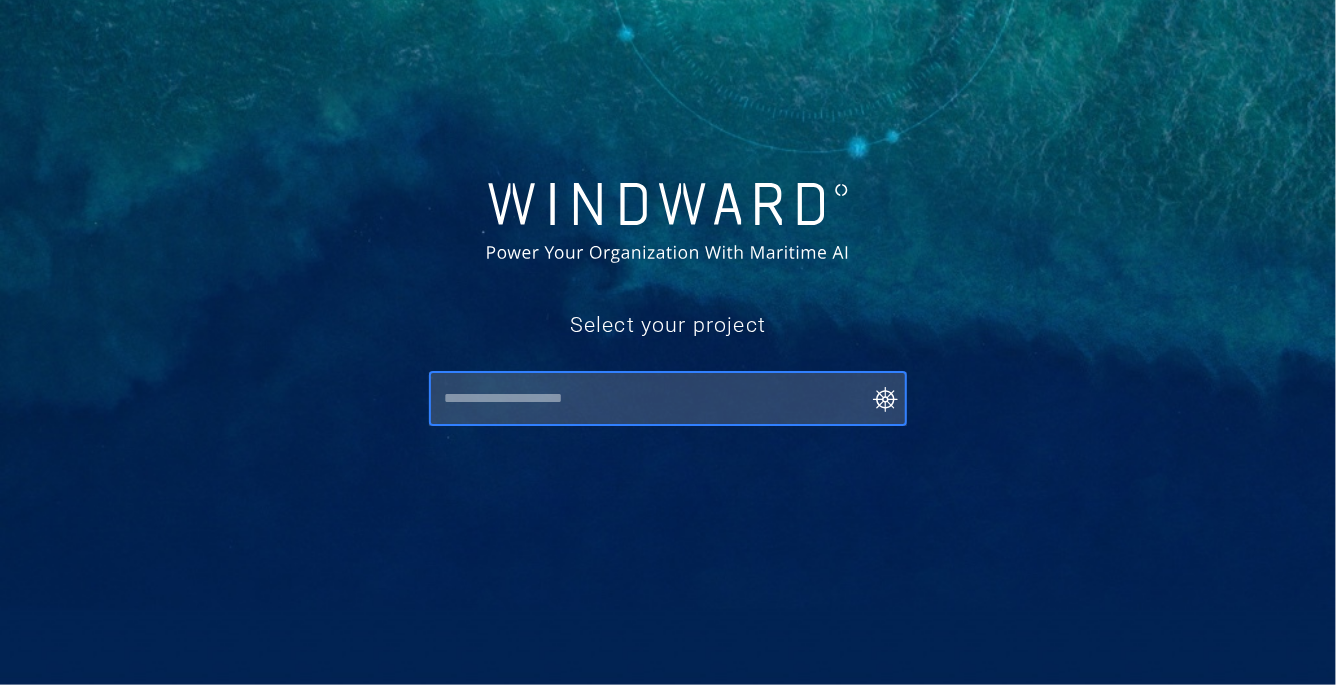 click at bounding box center (672, 399) 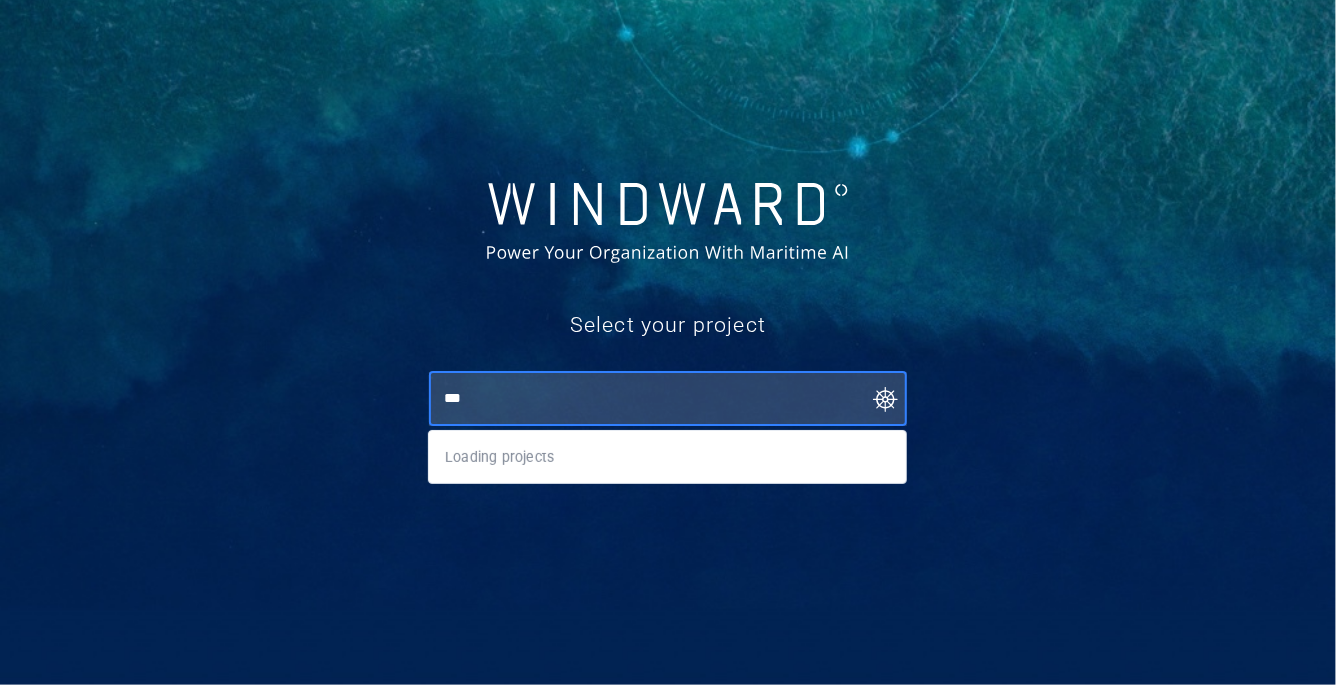 type on "****" 